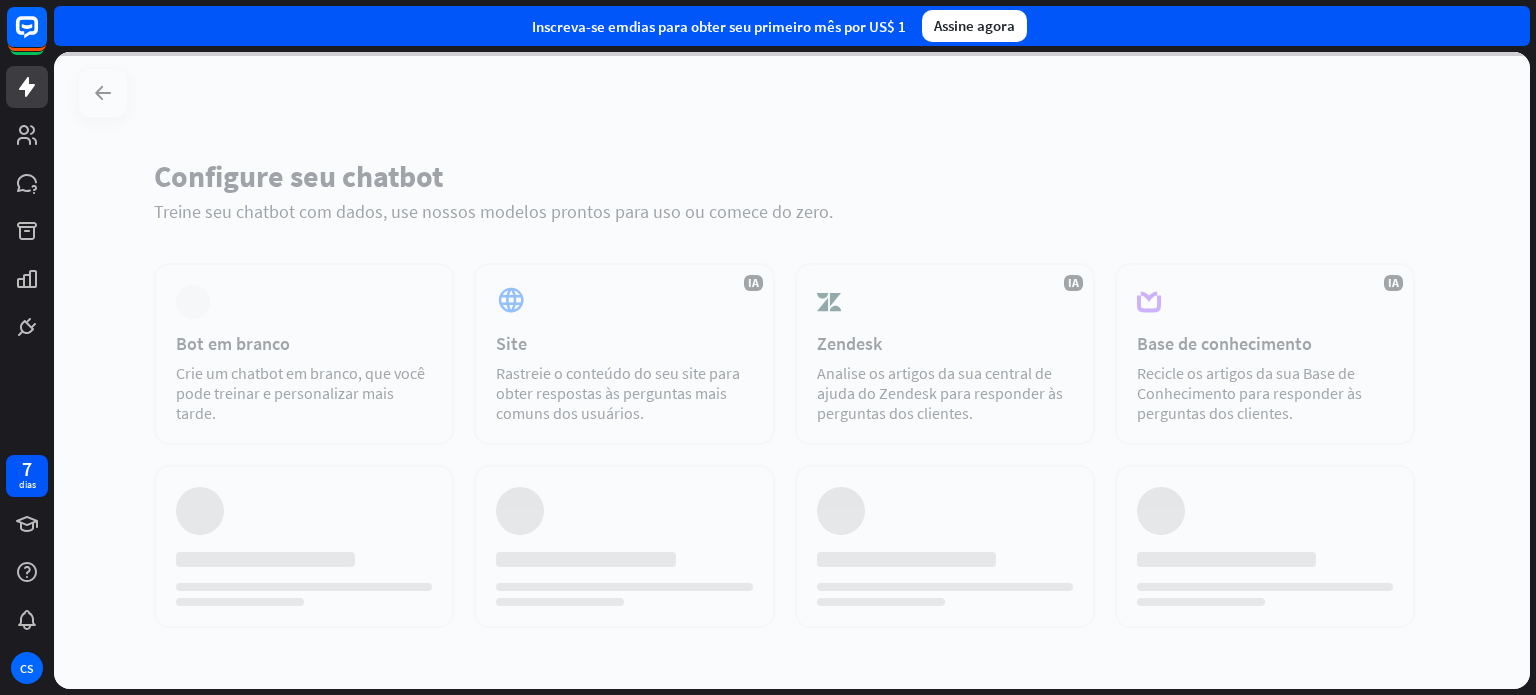 scroll, scrollTop: 0, scrollLeft: 0, axis: both 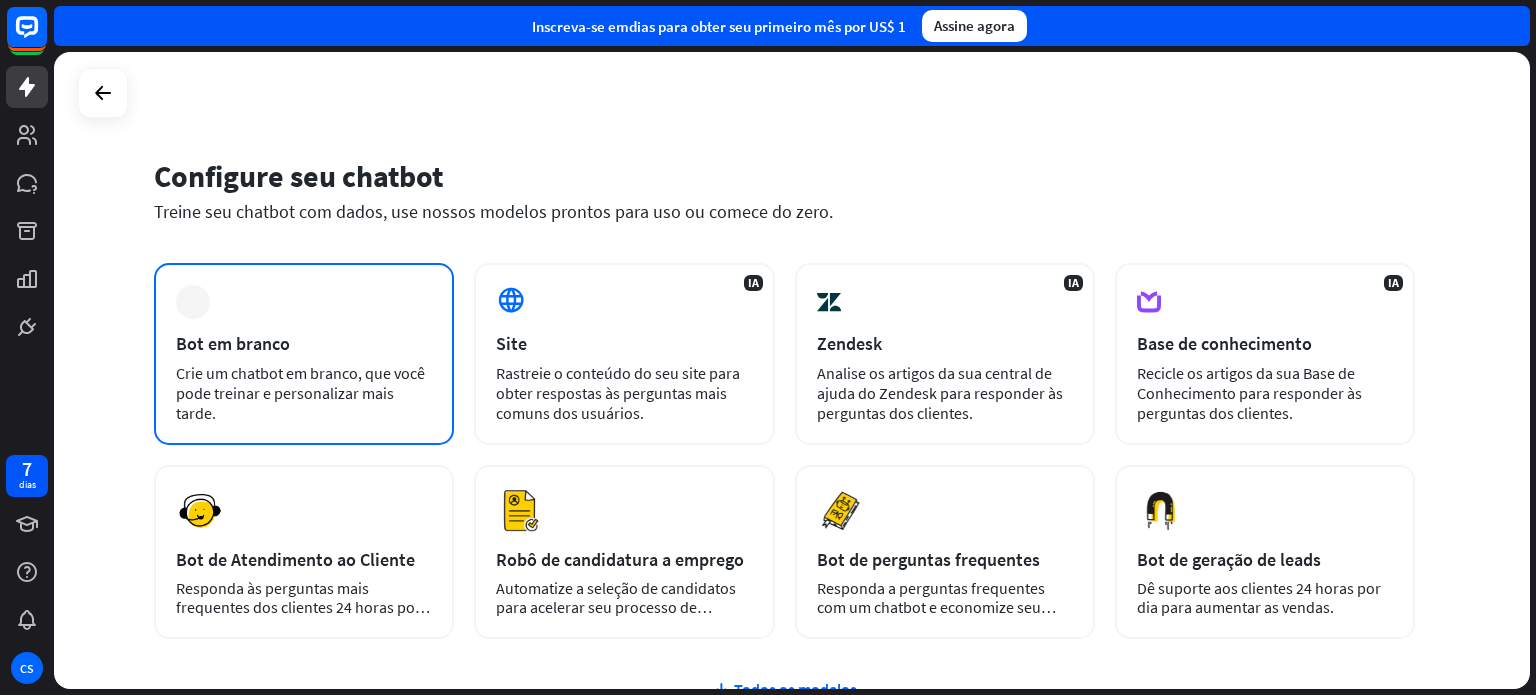 click on "mais   Bot em branco
Crie um chatbot em branco, que você pode treinar e personalizar mais tarde." at bounding box center [304, 354] 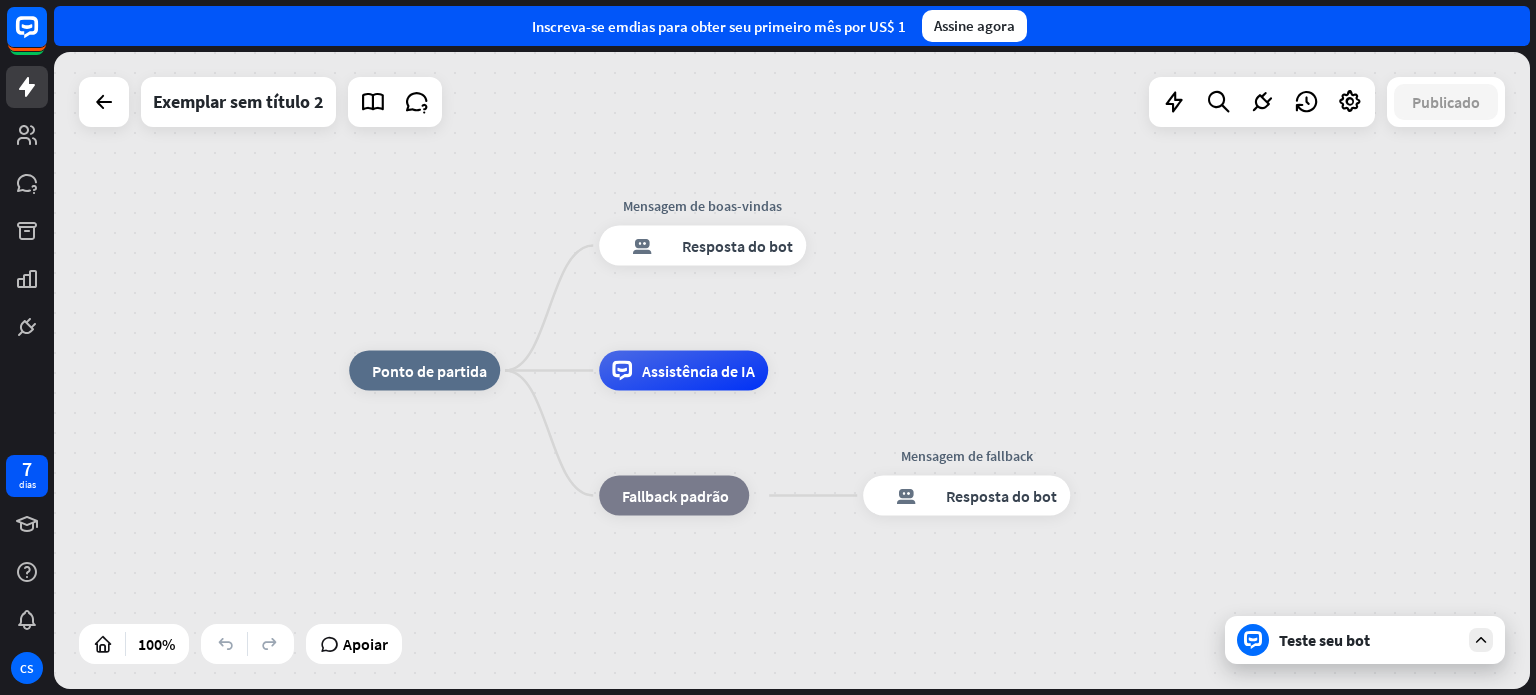 click on "Teste seu bot" at bounding box center (1365, 640) 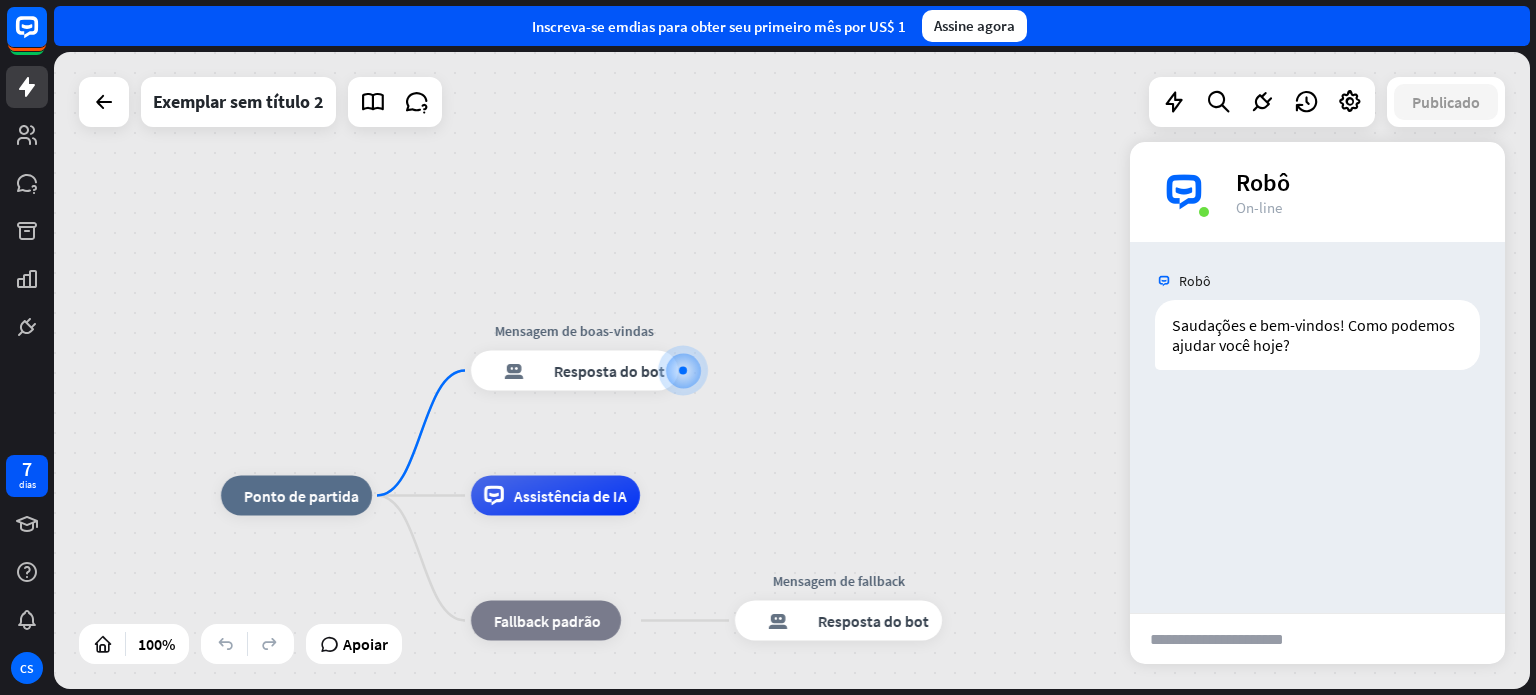 click at bounding box center [1231, 639] 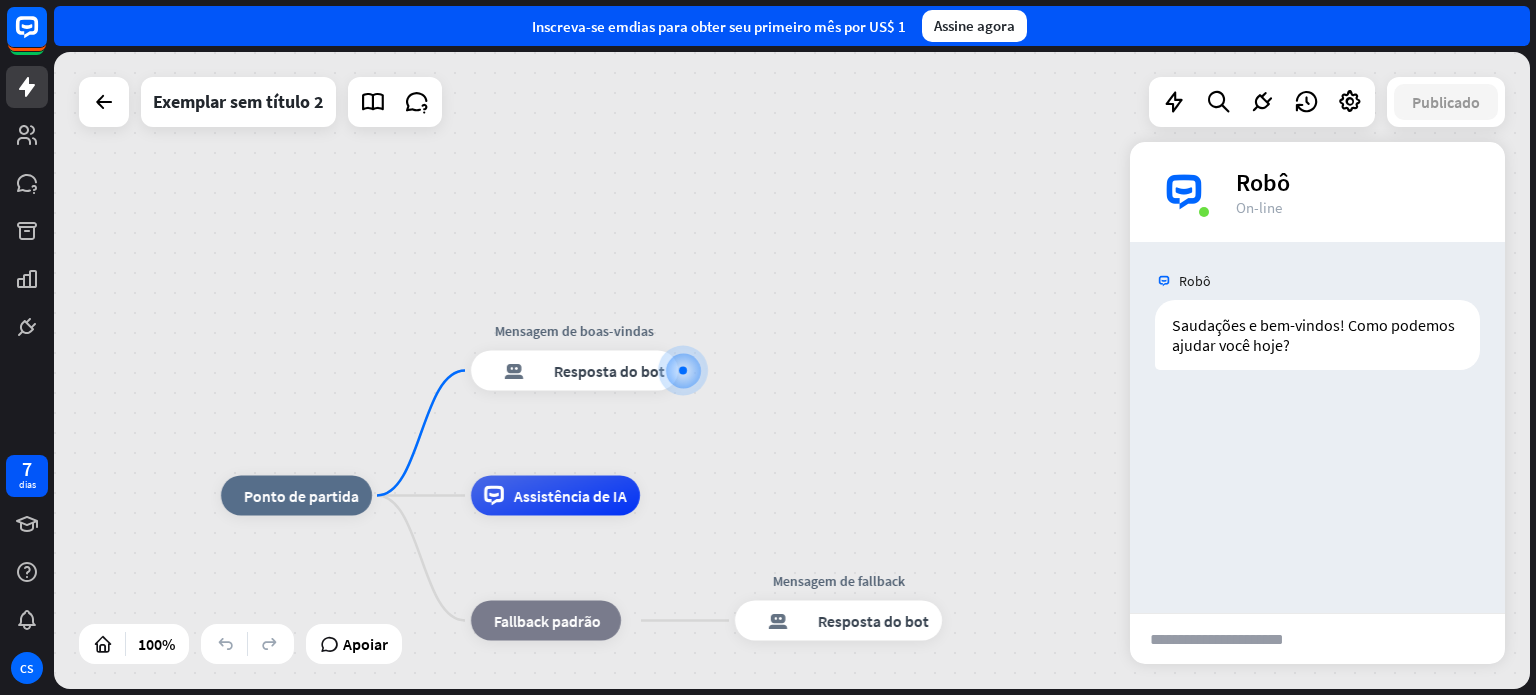 type on "*" 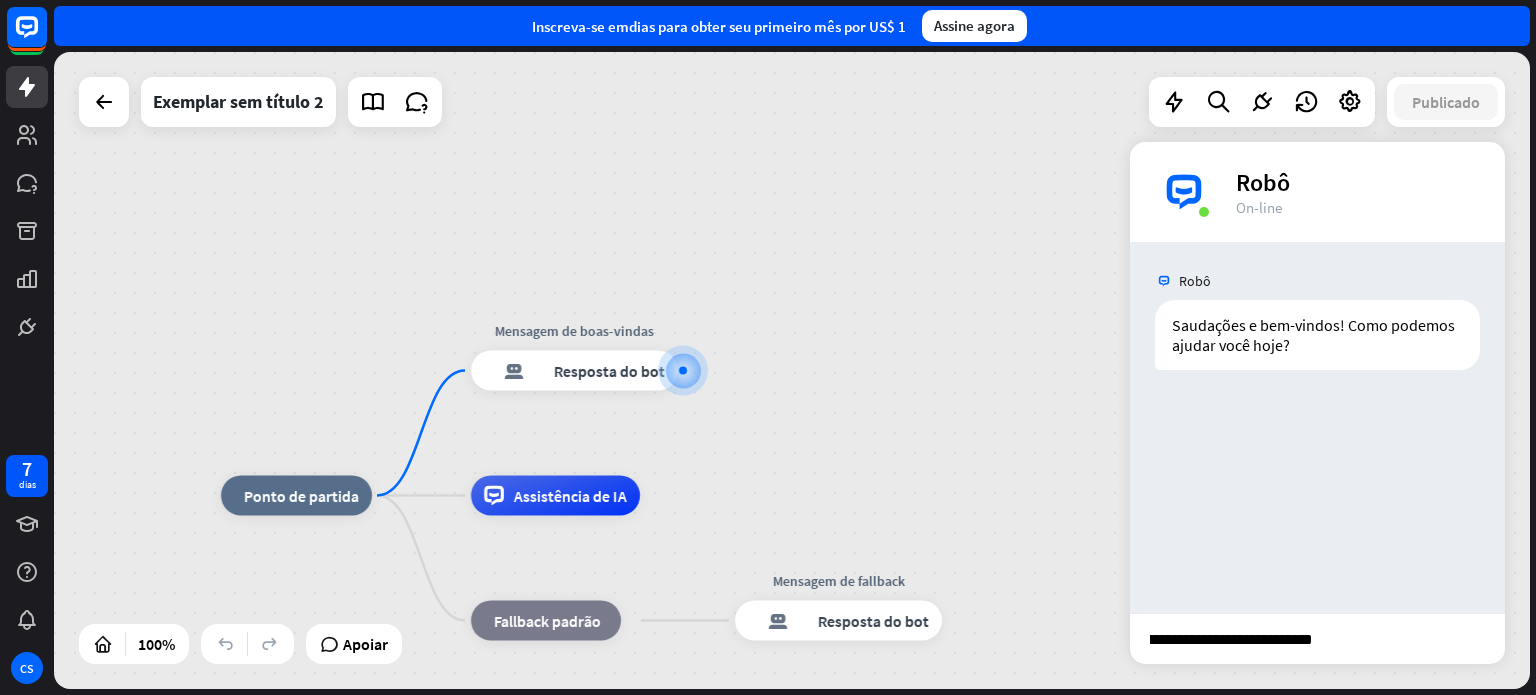 type on "**********" 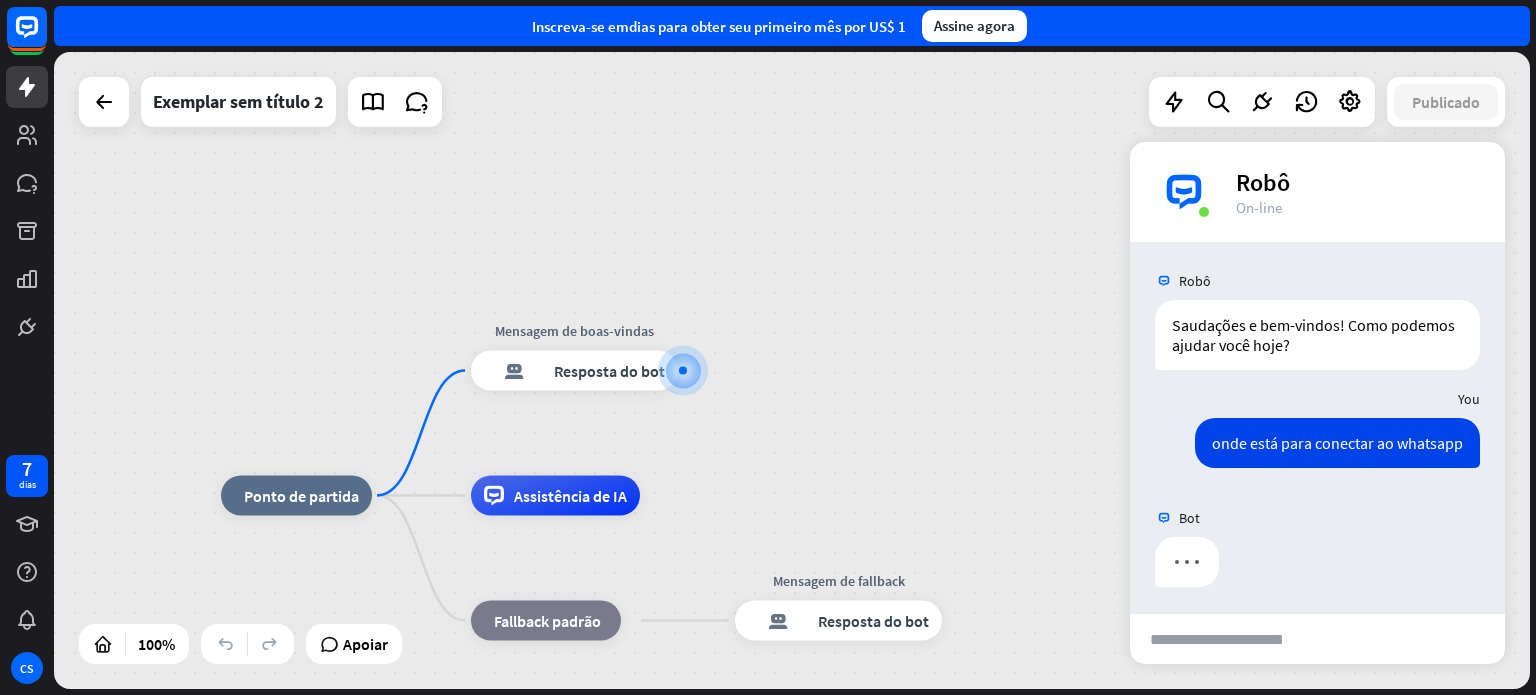 scroll, scrollTop: 0, scrollLeft: 0, axis: both 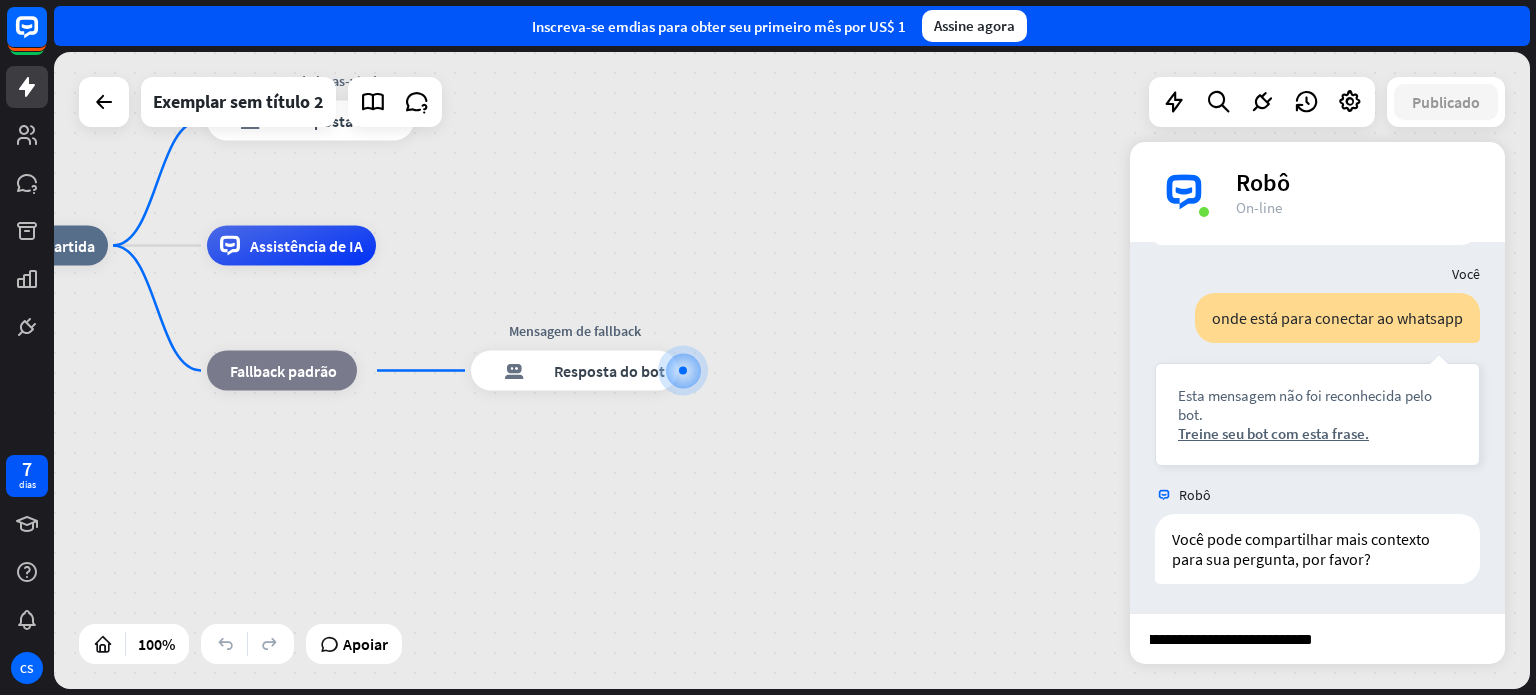 type on "**********" 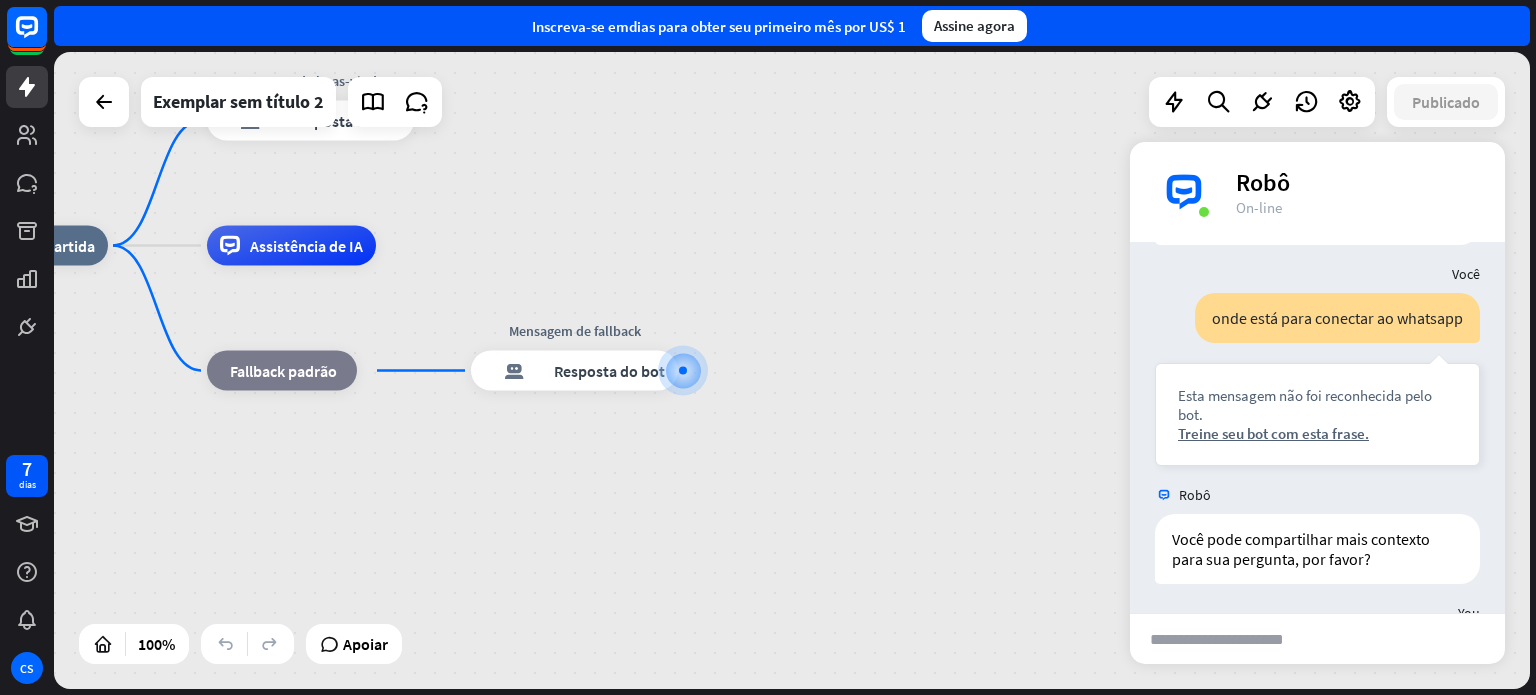 scroll, scrollTop: 0, scrollLeft: 0, axis: both 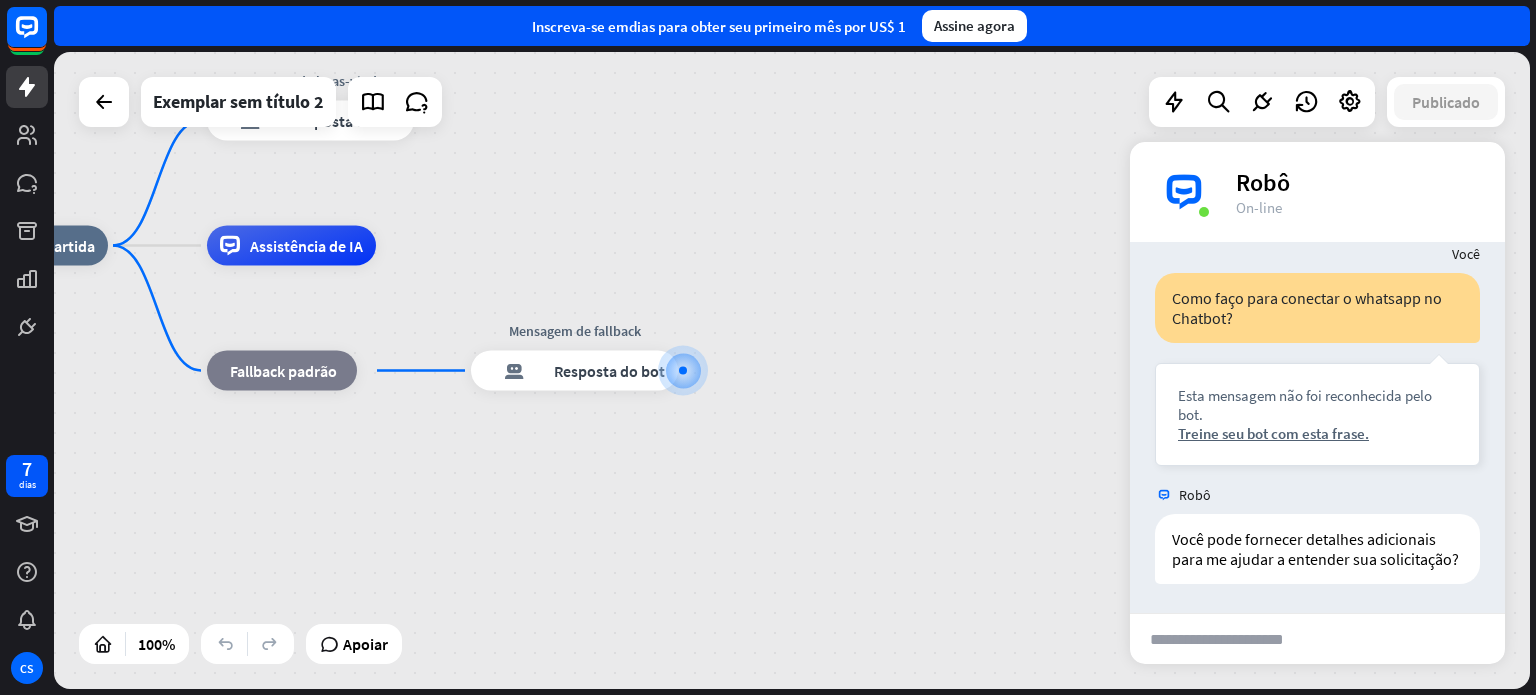 click at bounding box center [1231, 639] 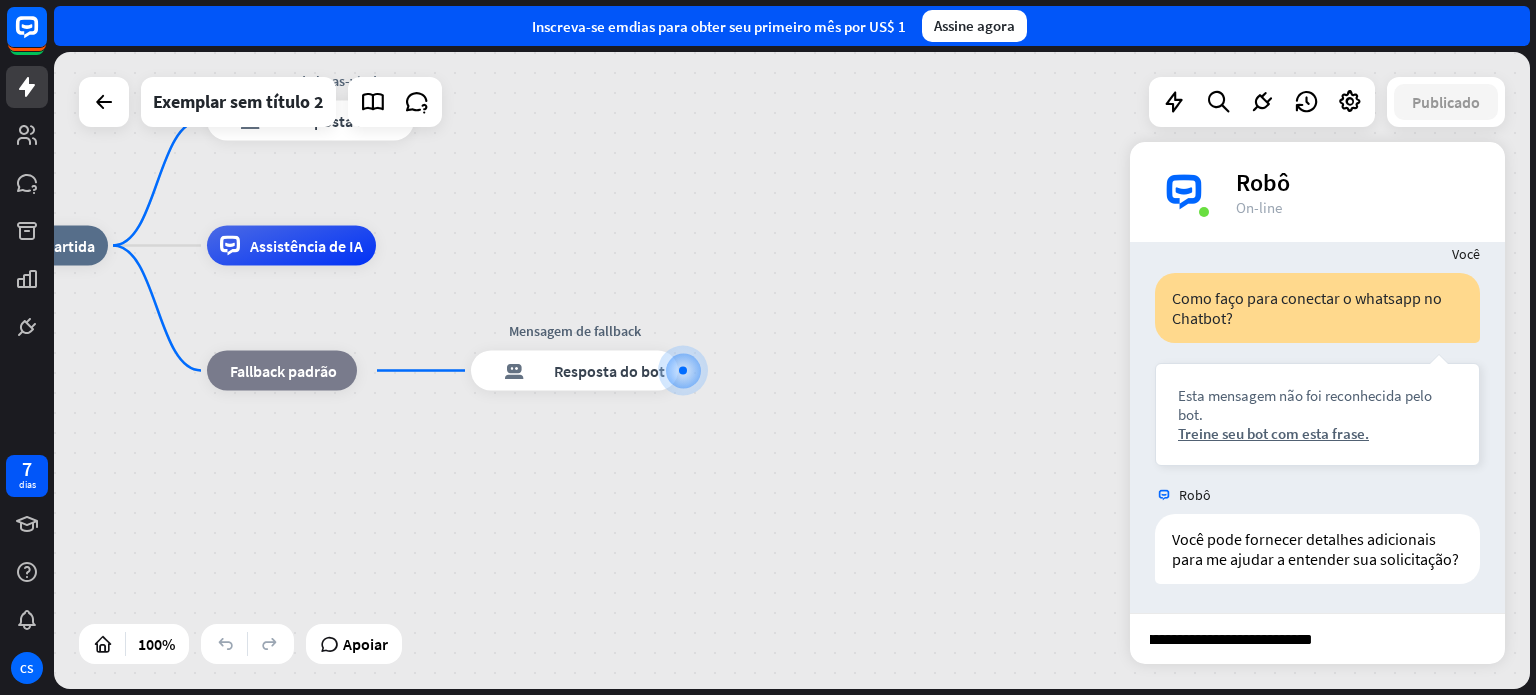 type on "**********" 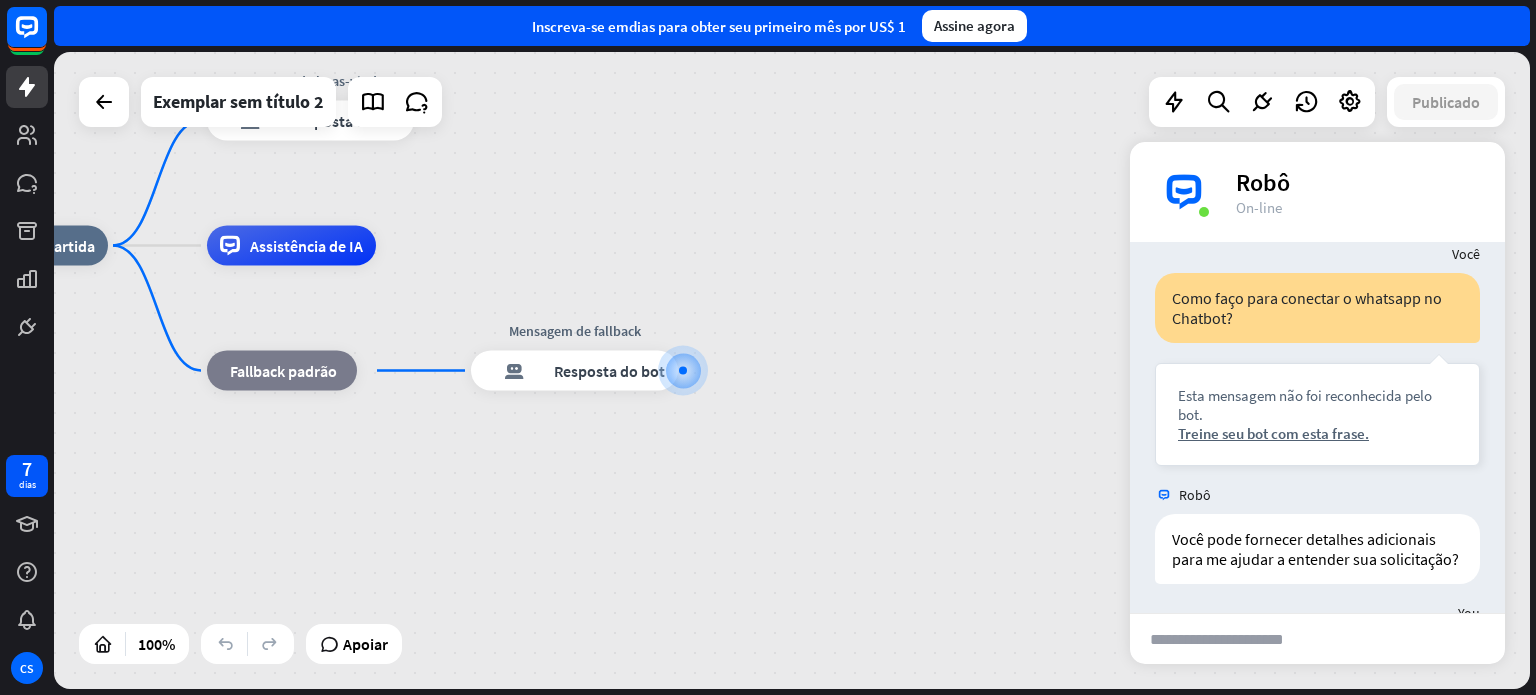 scroll, scrollTop: 0, scrollLeft: 0, axis: both 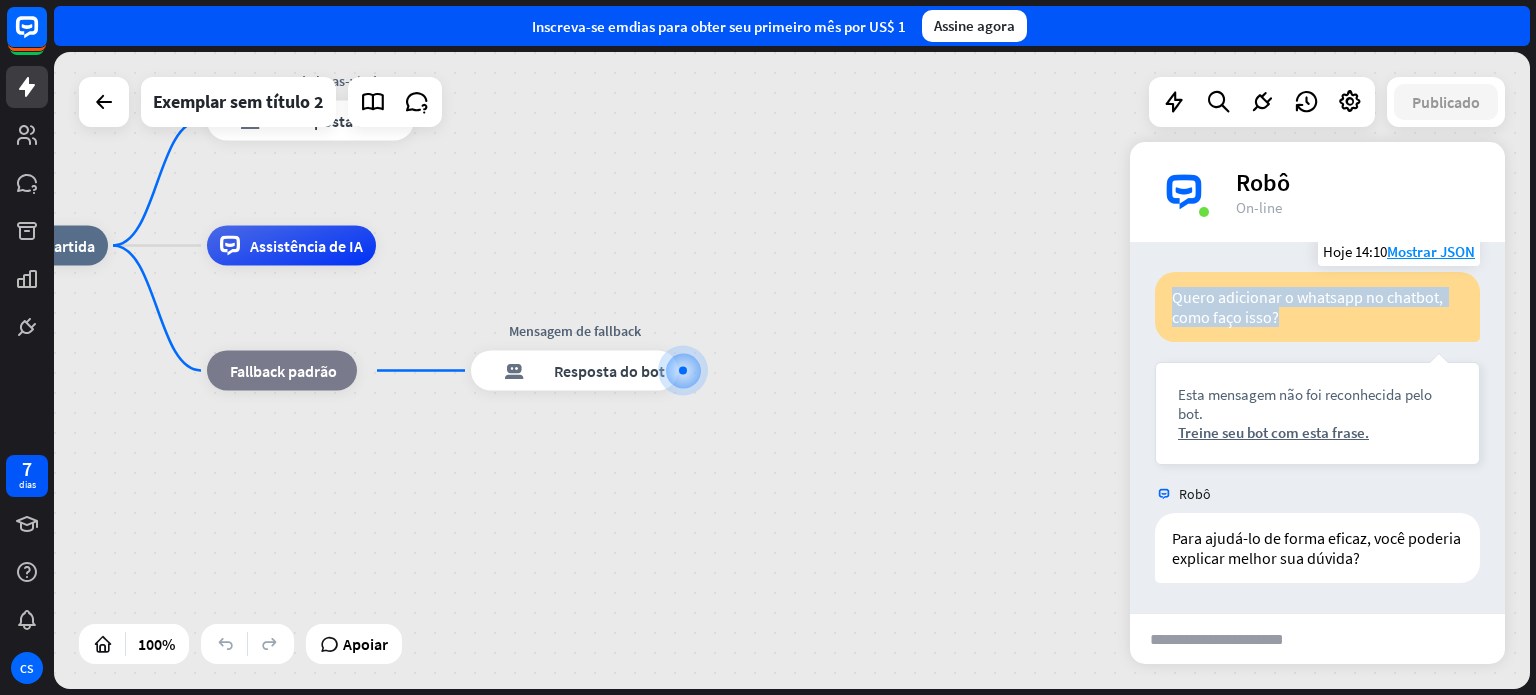drag, startPoint x: 1292, startPoint y: 319, endPoint x: 1172, endPoint y: 283, distance: 125.283676 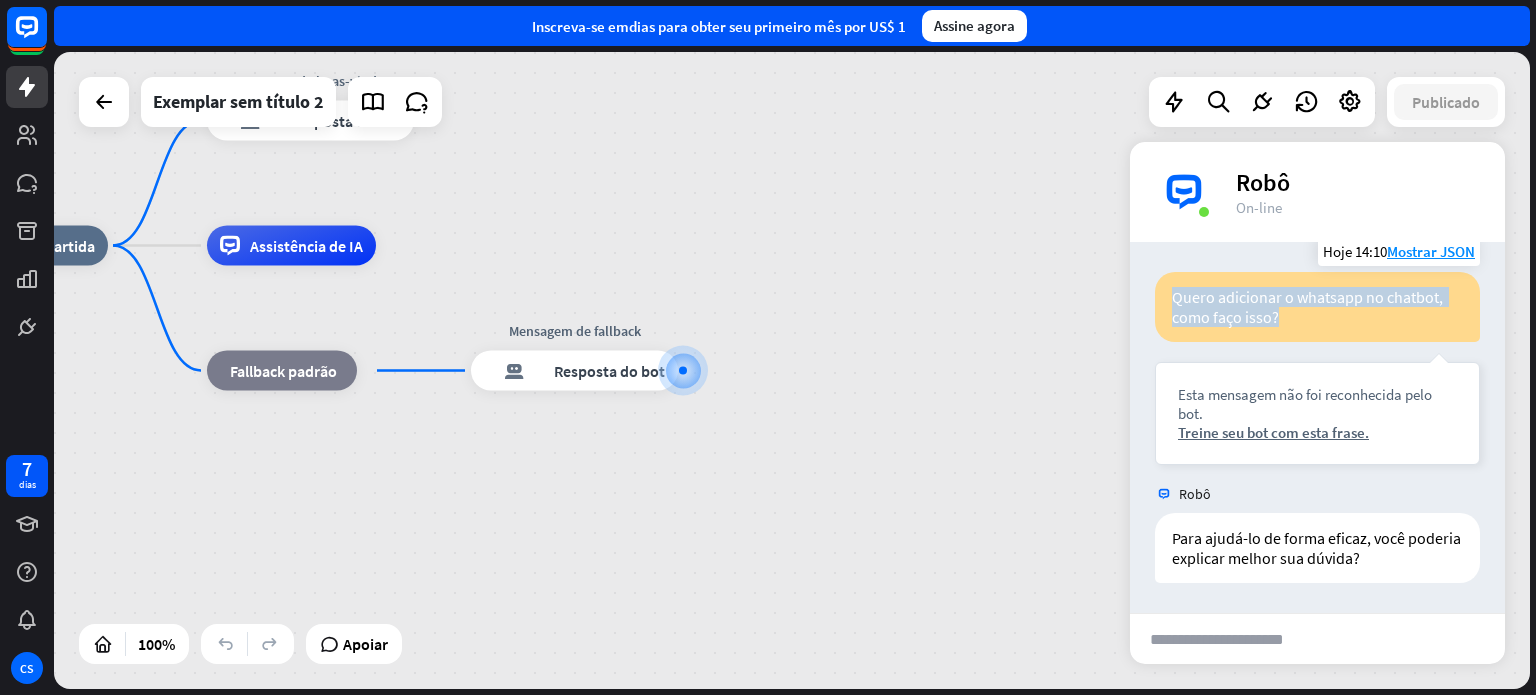 click on "Quero adicionar o whatsapp no chatbot, como faço isso?" at bounding box center (1317, 307) 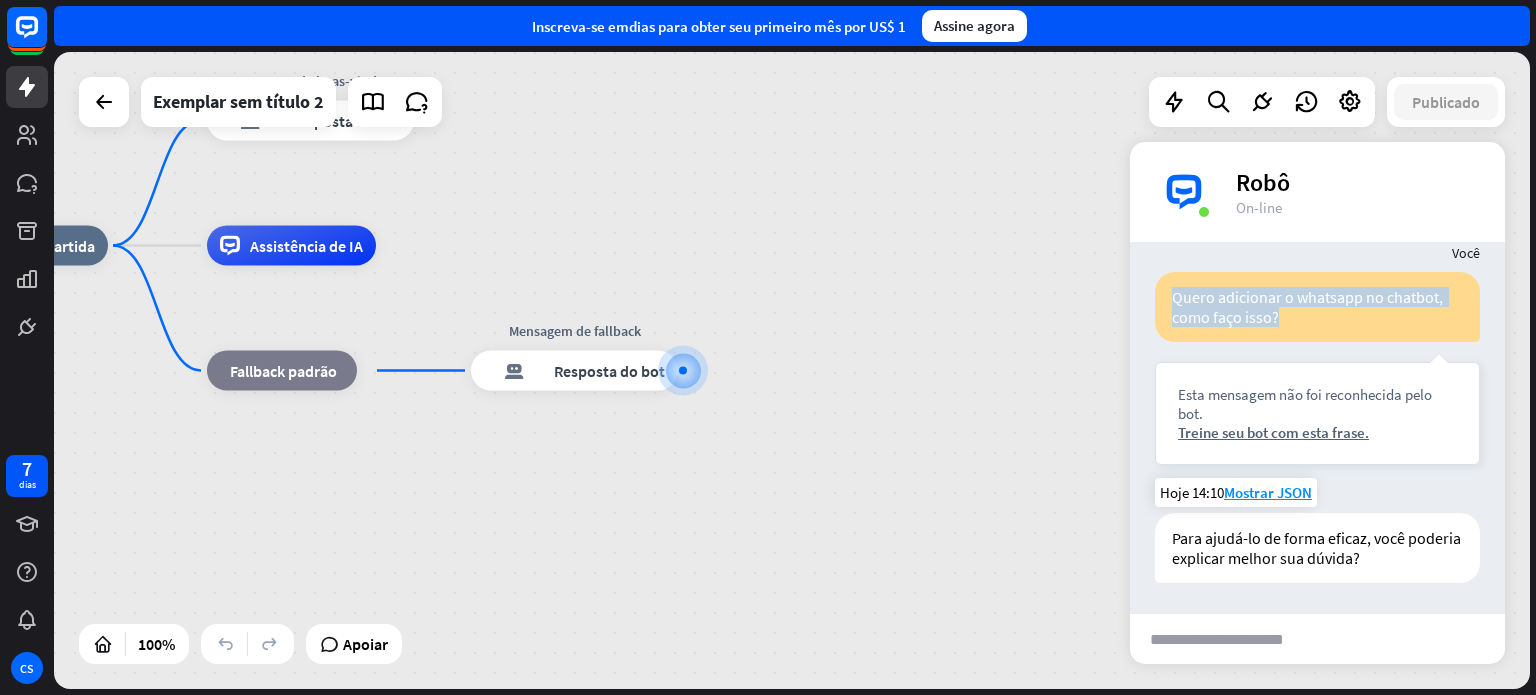 copy on "Quero adicionar o whatsapp no chatbot, como faço isso?" 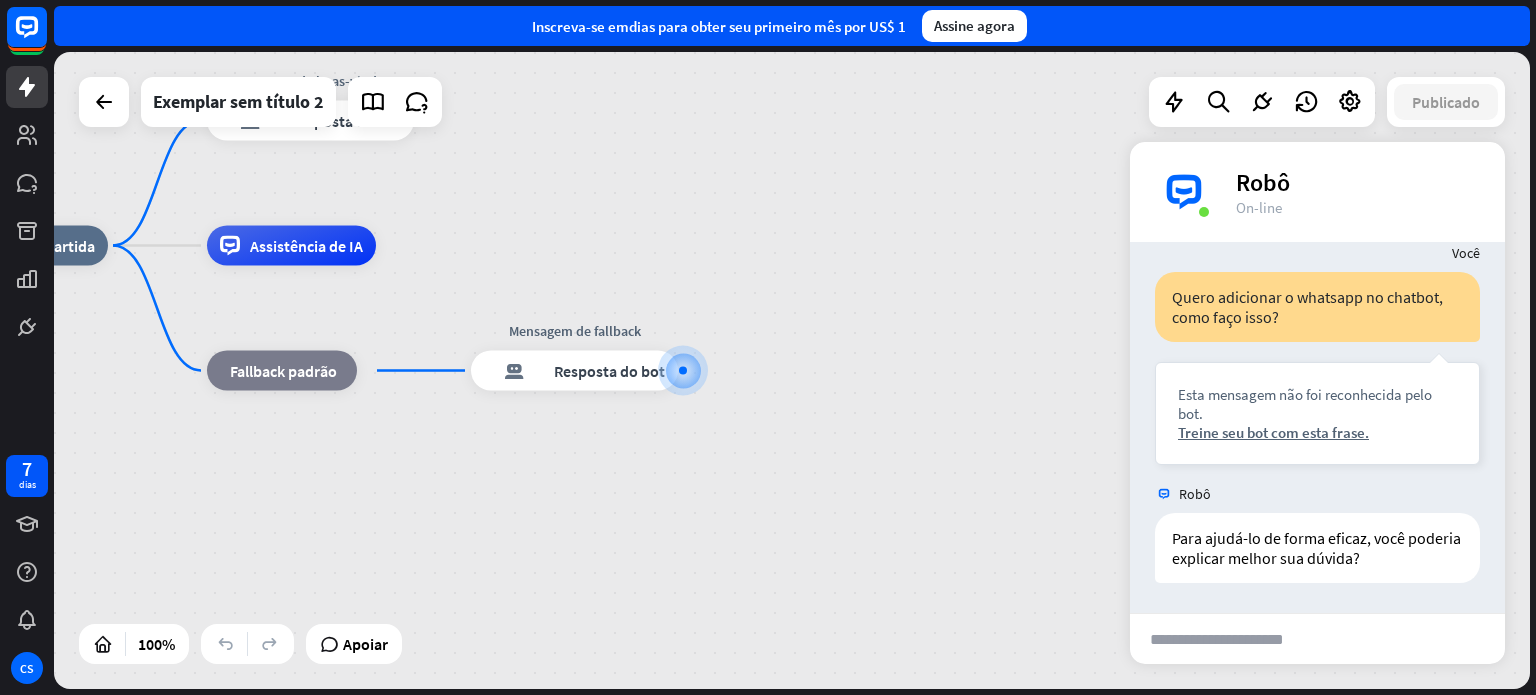 click at bounding box center [1231, 639] 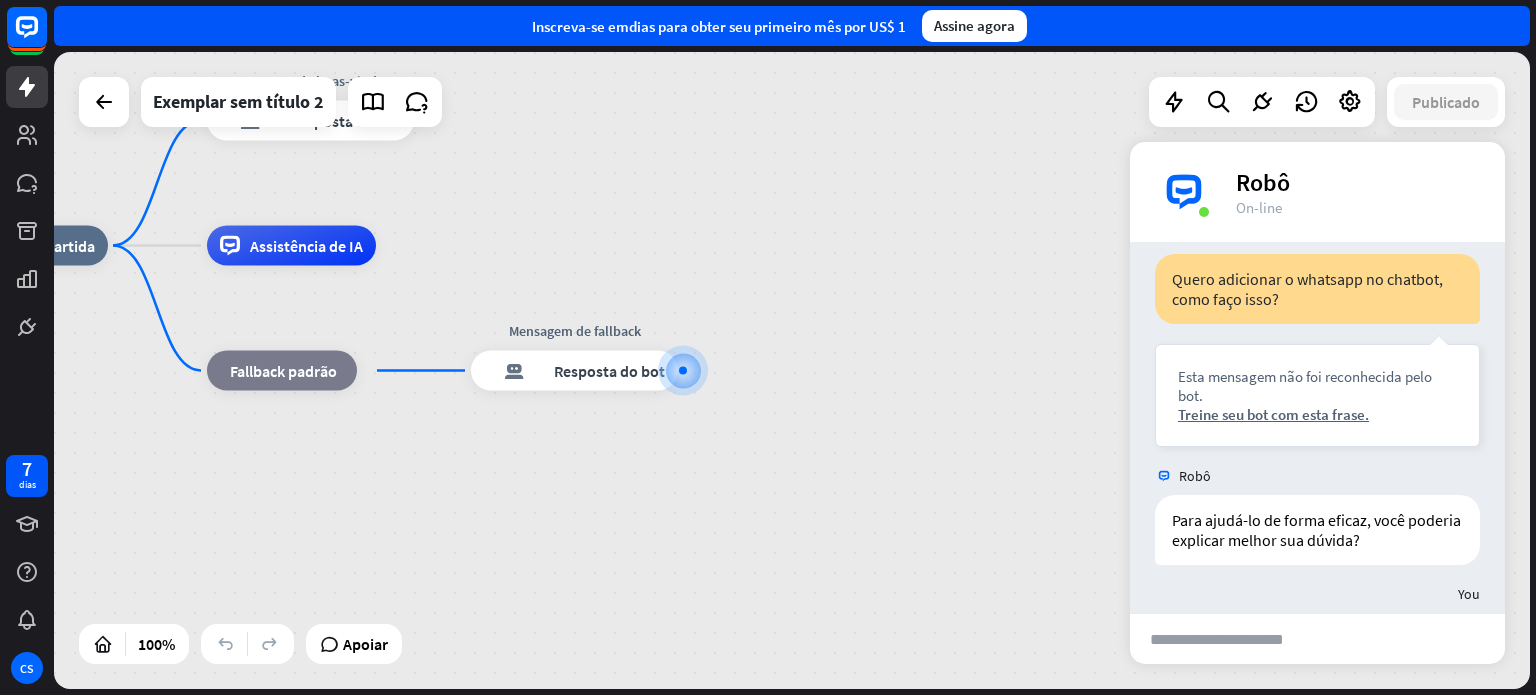 scroll, scrollTop: 0, scrollLeft: 0, axis: both 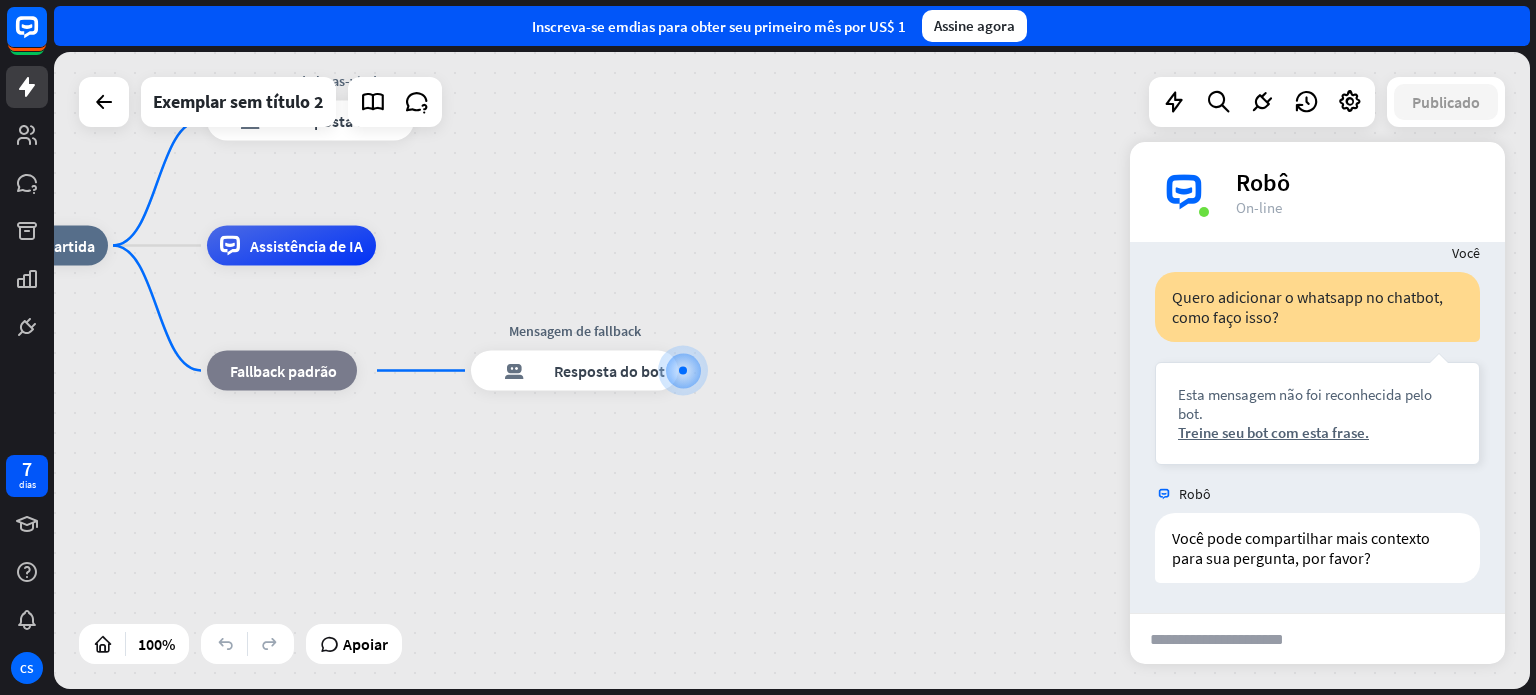 click at bounding box center (1231, 639) 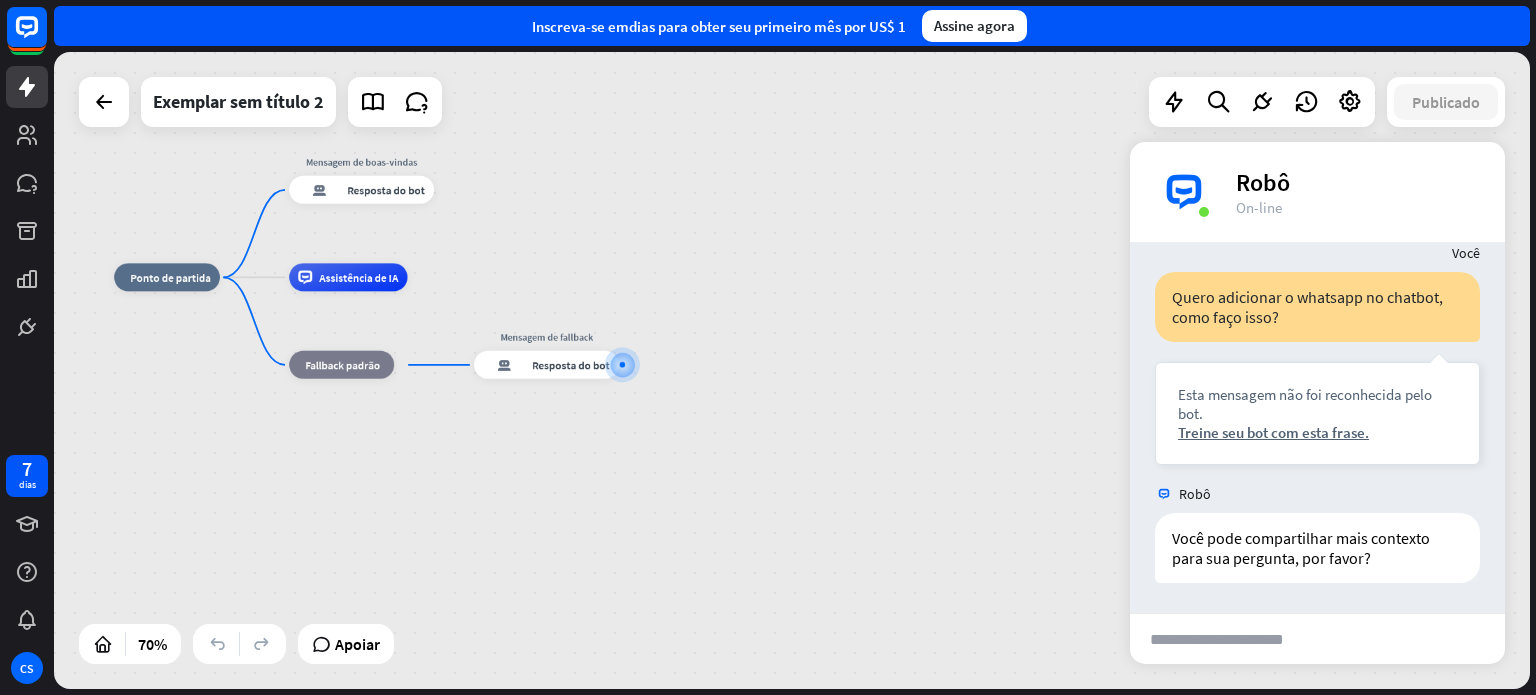 click at bounding box center (1231, 639) 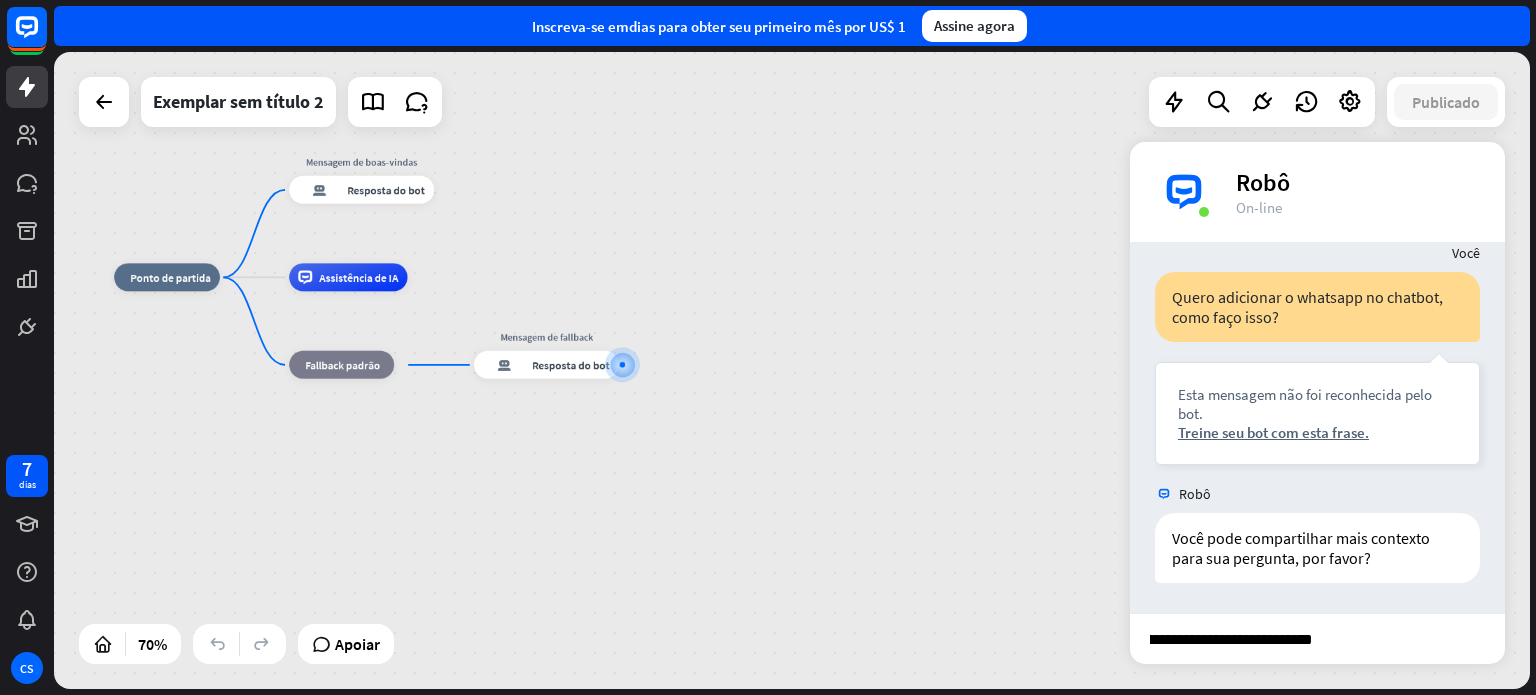 type on "**********" 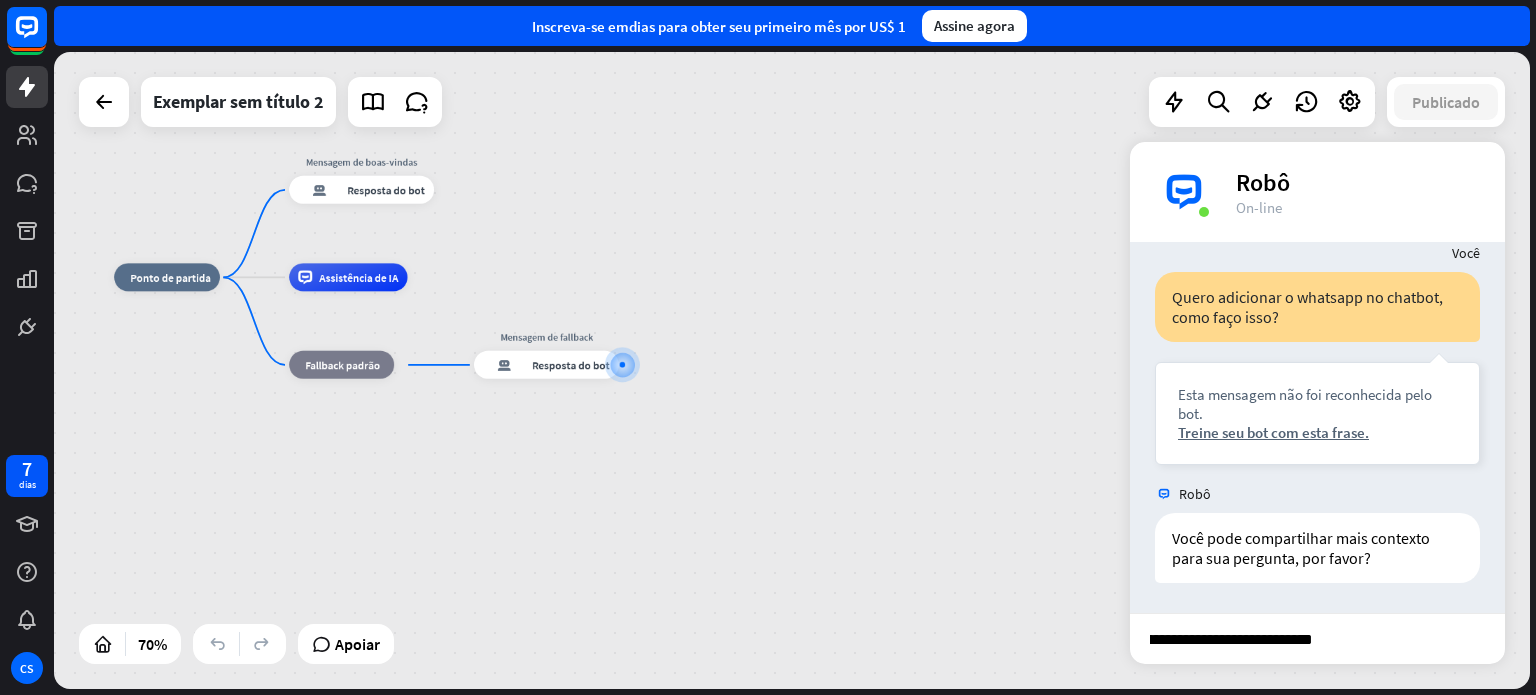 scroll, scrollTop: 0, scrollLeft: 315, axis: horizontal 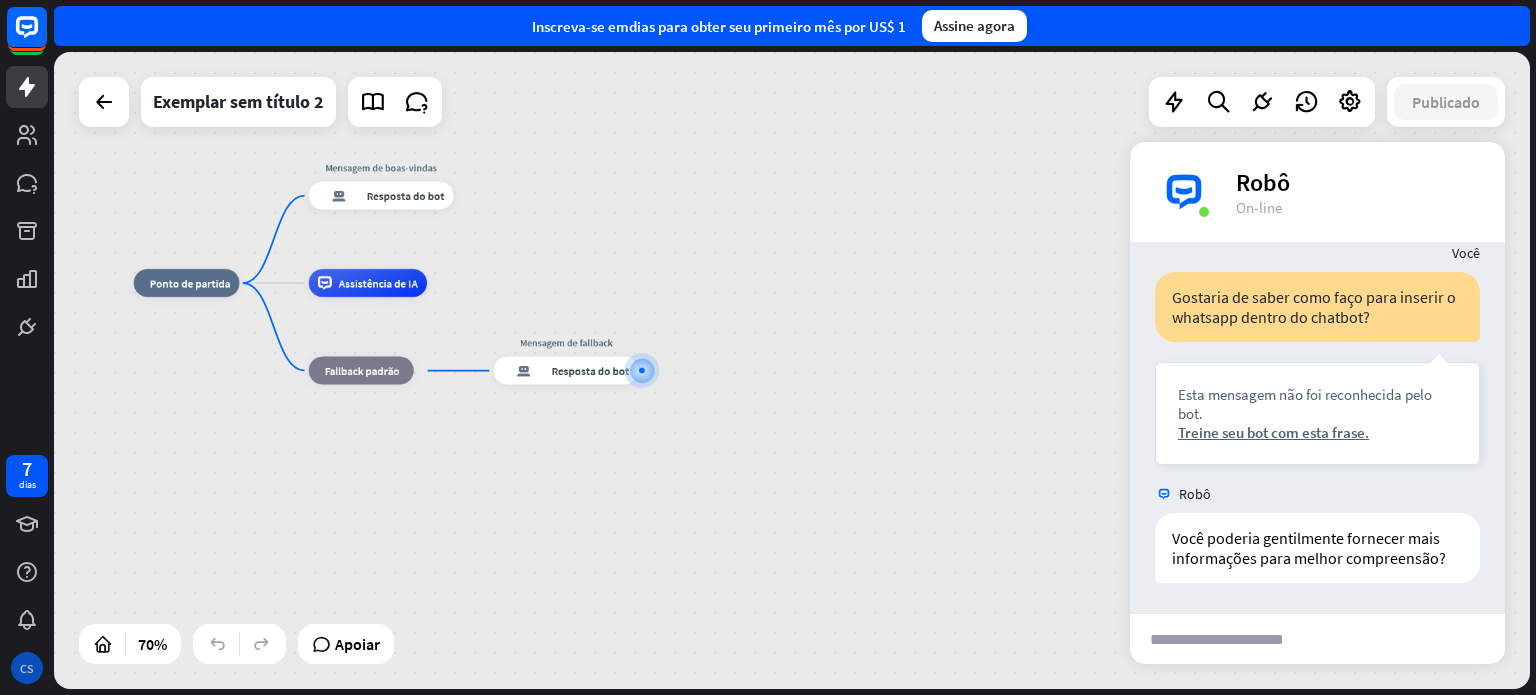 click on "CS" at bounding box center (27, 668) 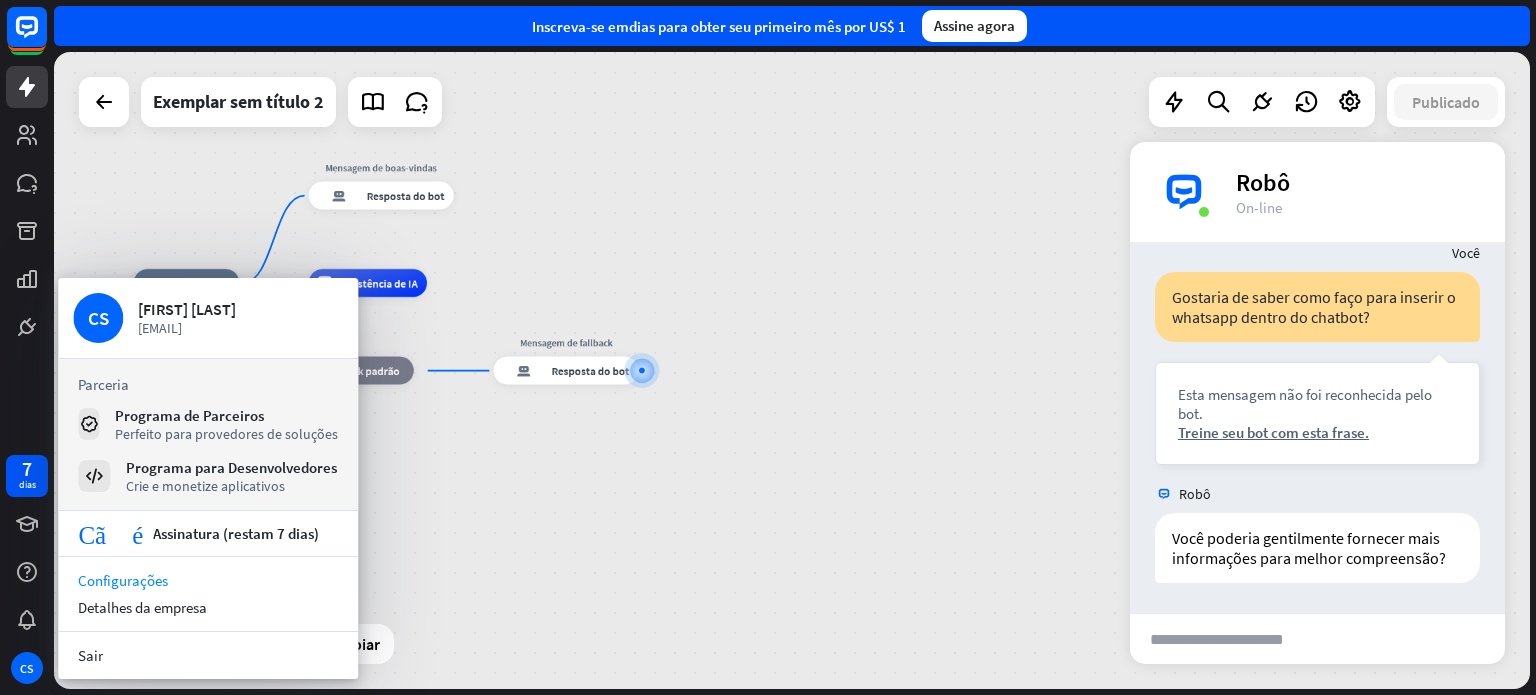 click on "Configurações" at bounding box center (123, 580) 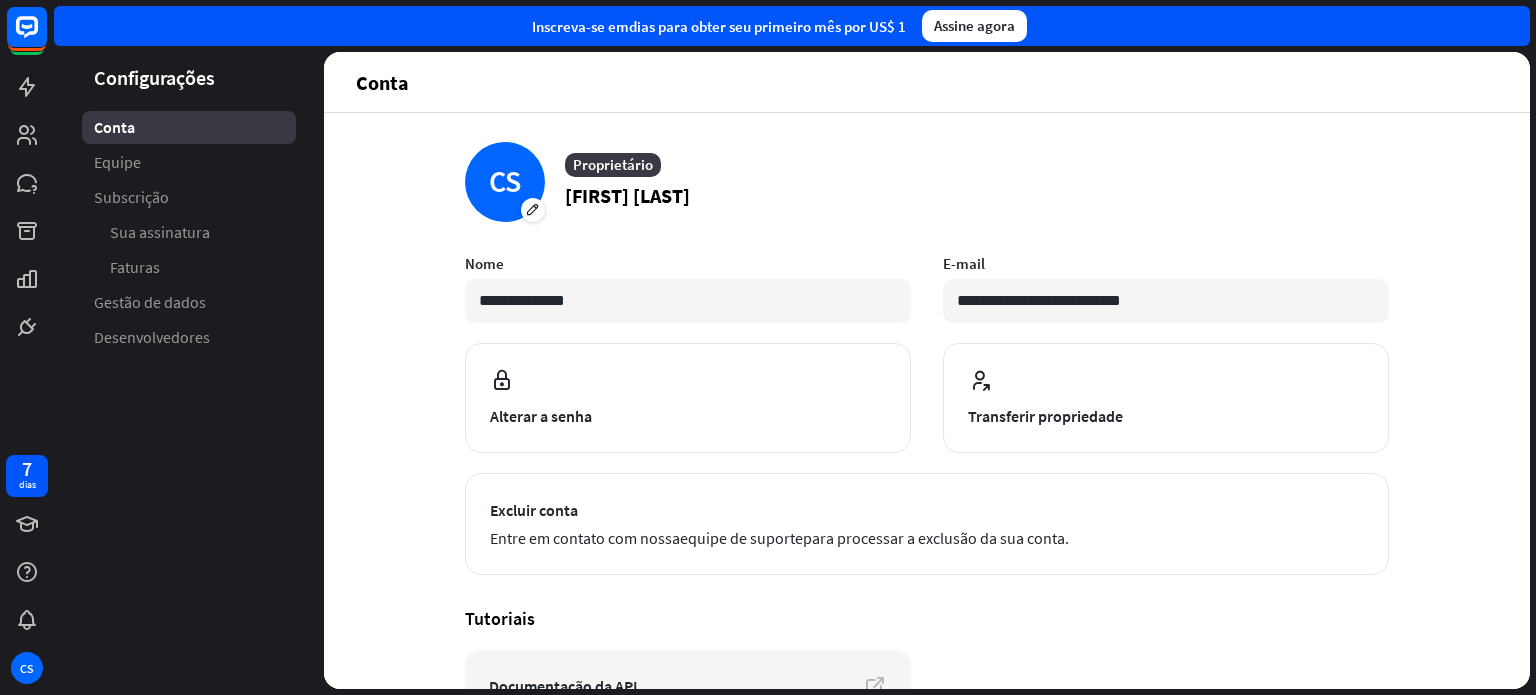 scroll, scrollTop: 0, scrollLeft: 0, axis: both 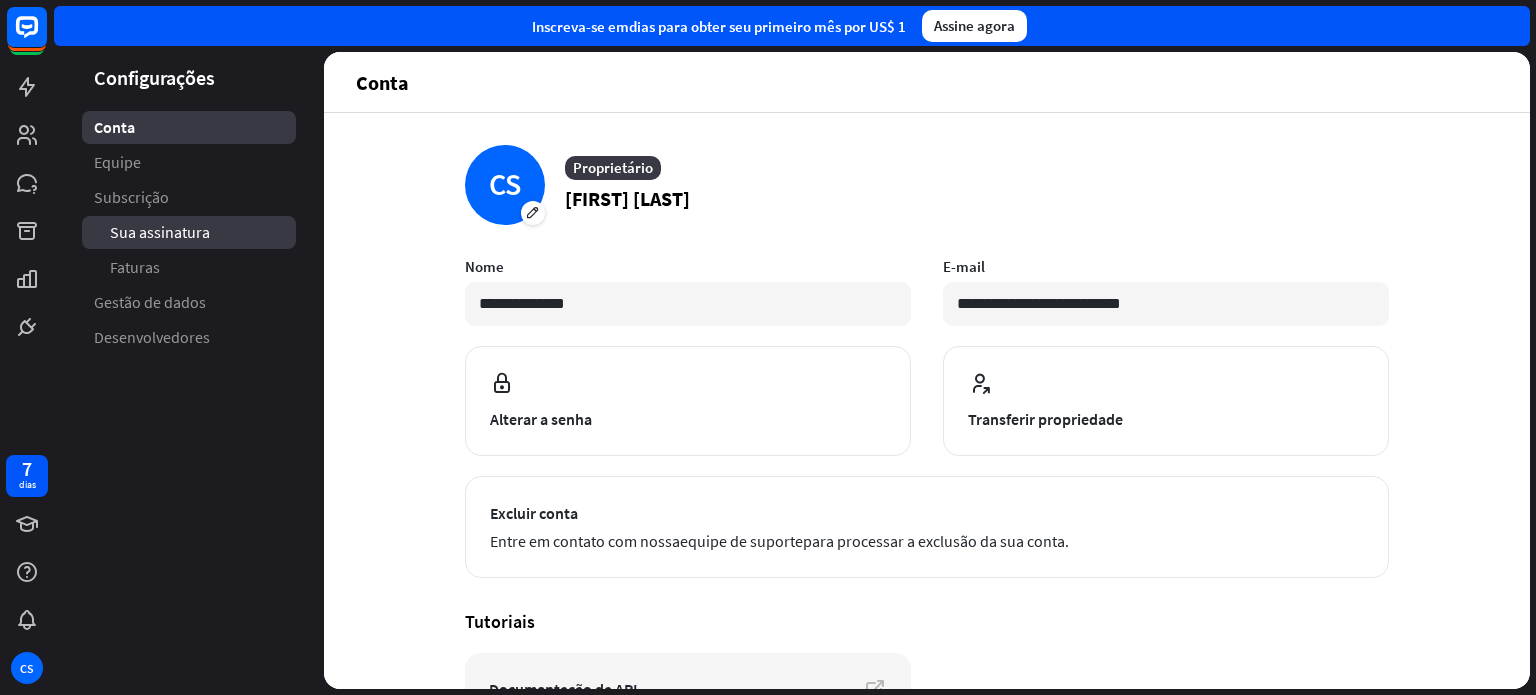 click on "Sua assinatura" at bounding box center [160, 232] 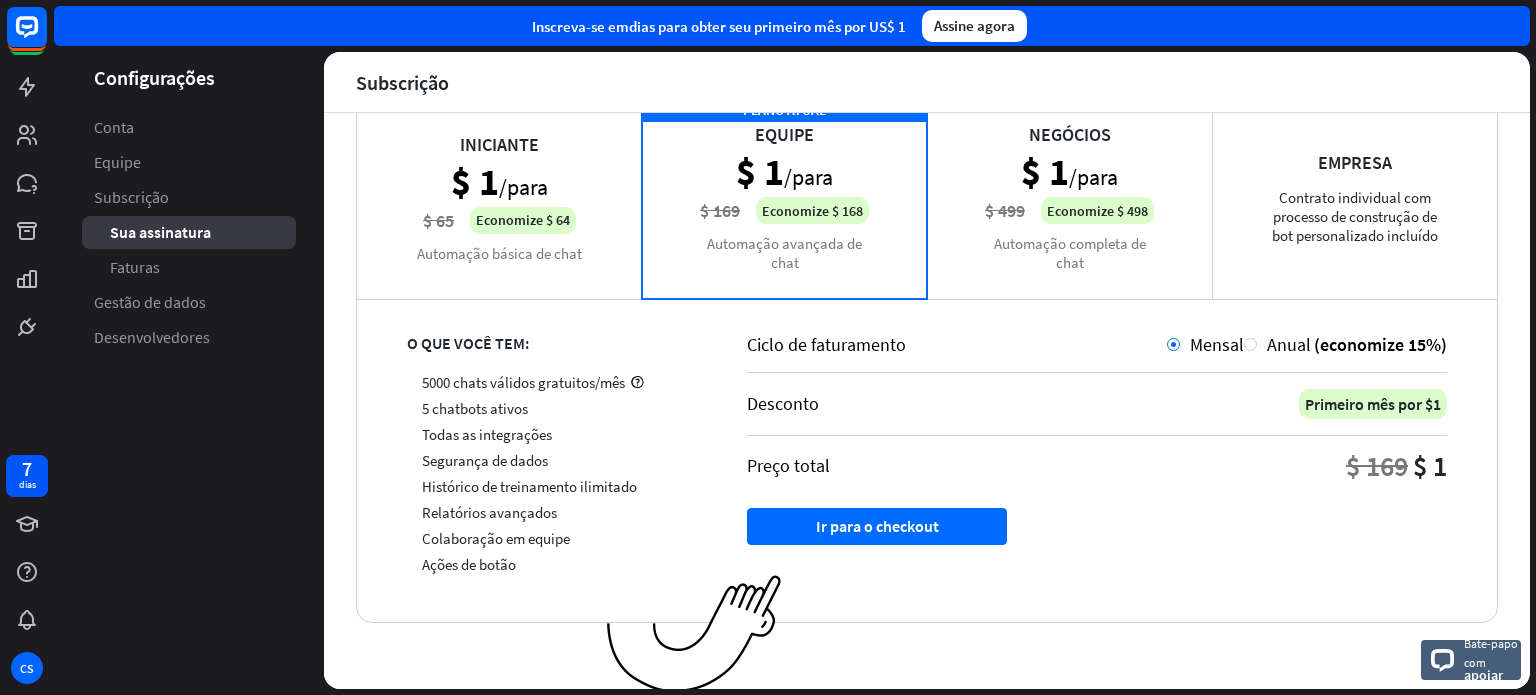 scroll, scrollTop: 167, scrollLeft: 0, axis: vertical 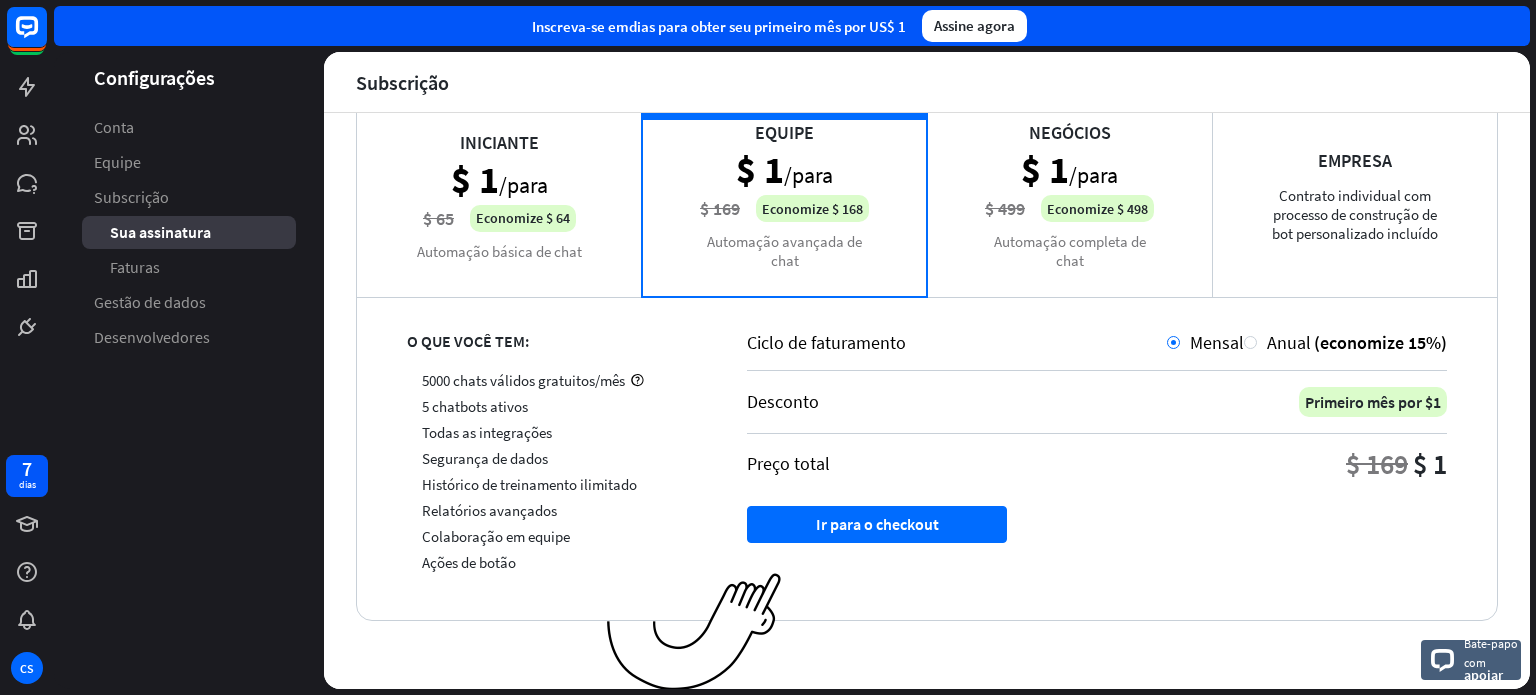 click on "Negócios
$ 1   /para   $ 499   Economize $ 498
Automação completa de chat" at bounding box center [1069, 196] 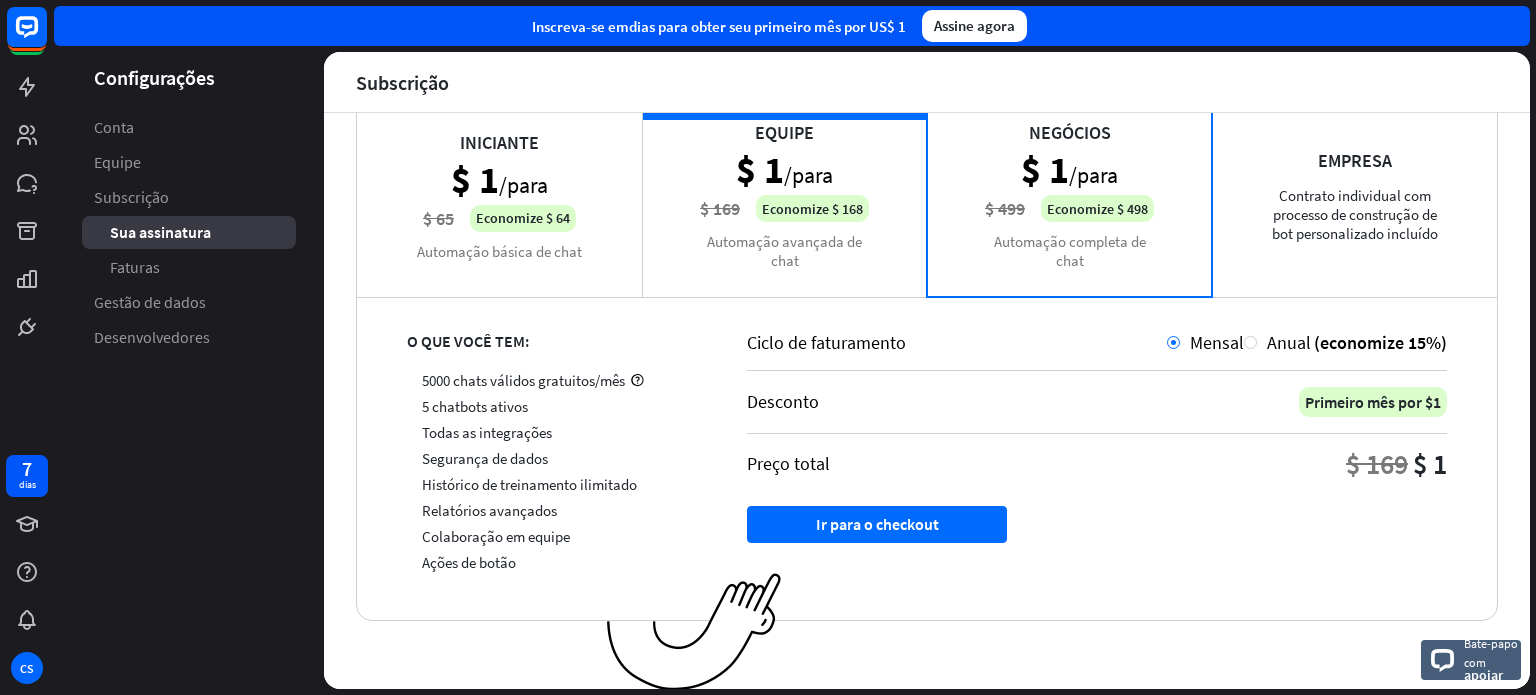 click on "PLANO ATUAL
Equipe
$ 1   /para   $ 169   Economize $ 168
Automação avançada de chat" at bounding box center [784, 196] 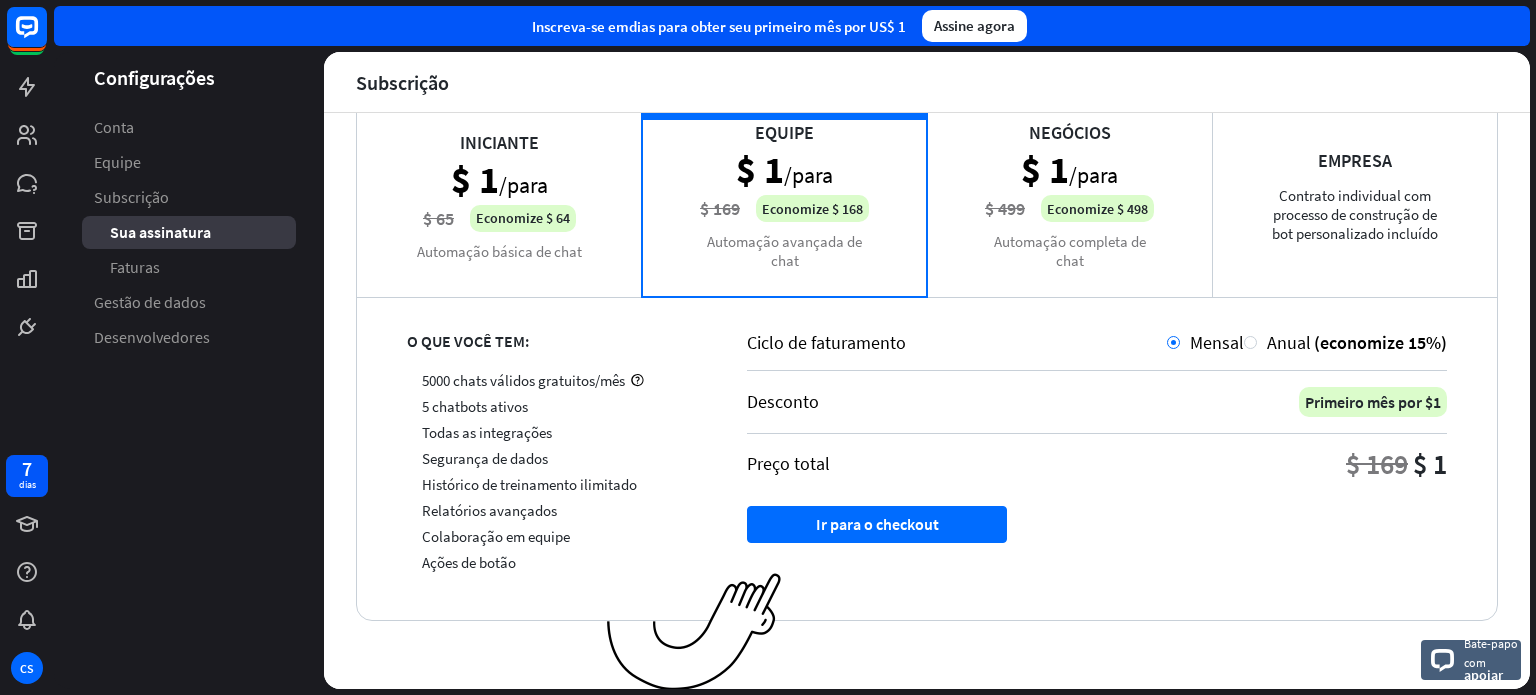 click on "Iniciante
$ 1   /para   $ 65   Economize $ 64
Automação básica de chat" at bounding box center (499, 196) 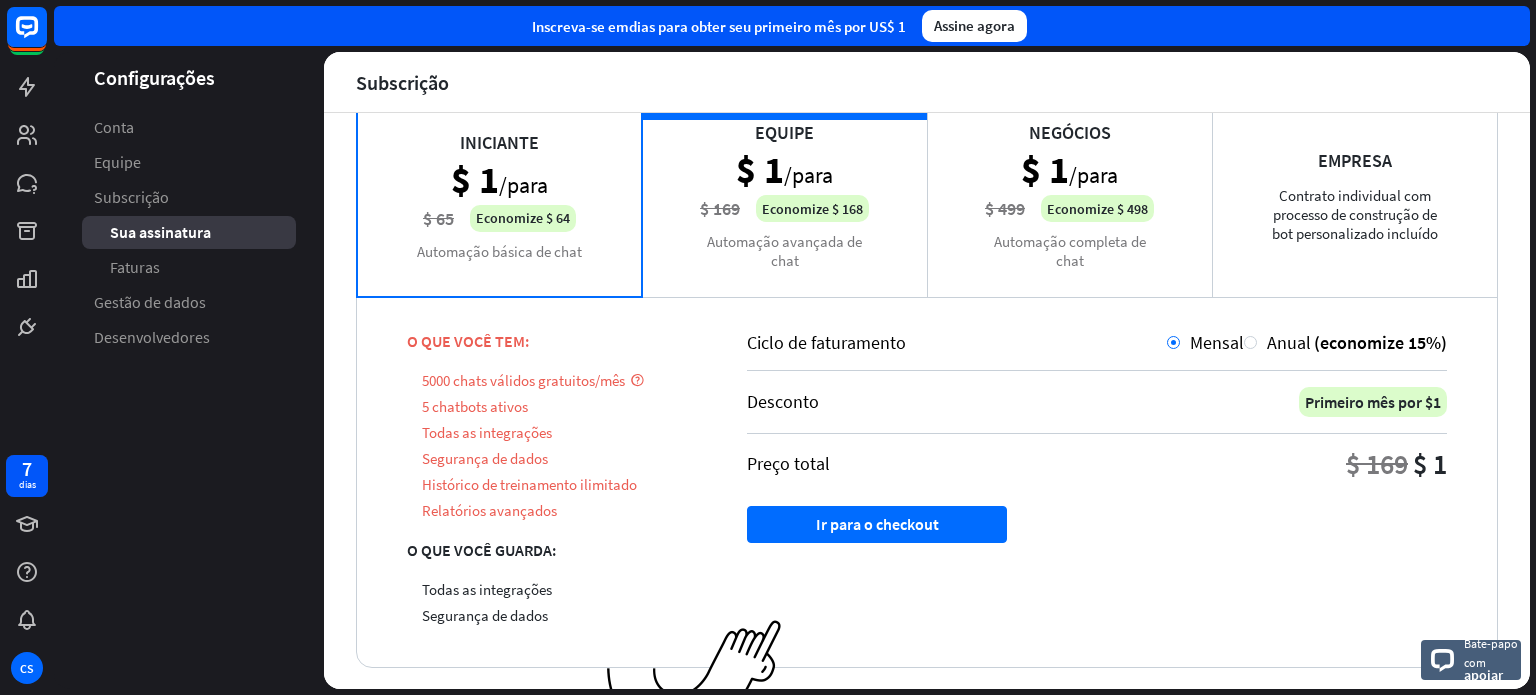 click on "PLANO ATUAL
Equipe
$ 1   /para   $ 169   Economize $ 168
Automação avançada de chat" at bounding box center (784, 196) 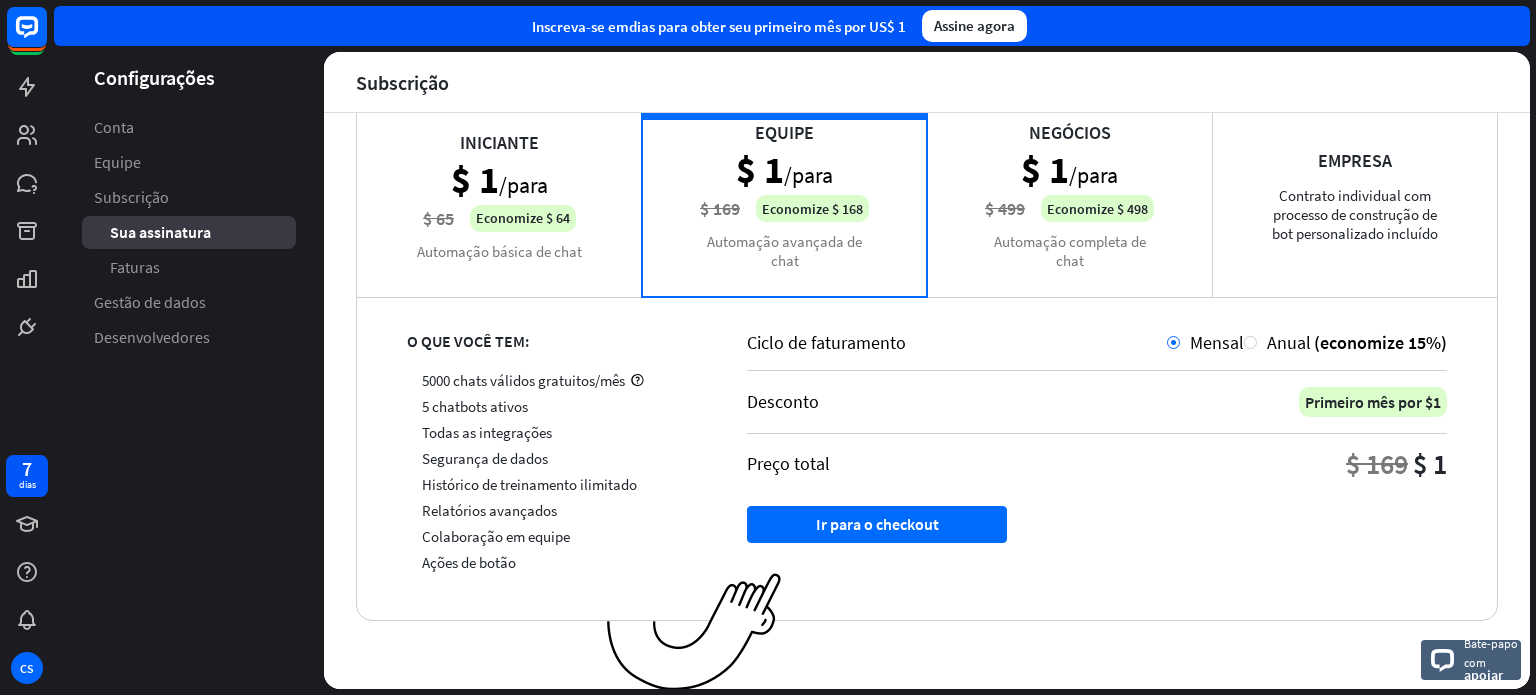 click on "Negócios
$ 1   /para   $ 499   Economize $ 498
Automação completa de chat" at bounding box center (1069, 196) 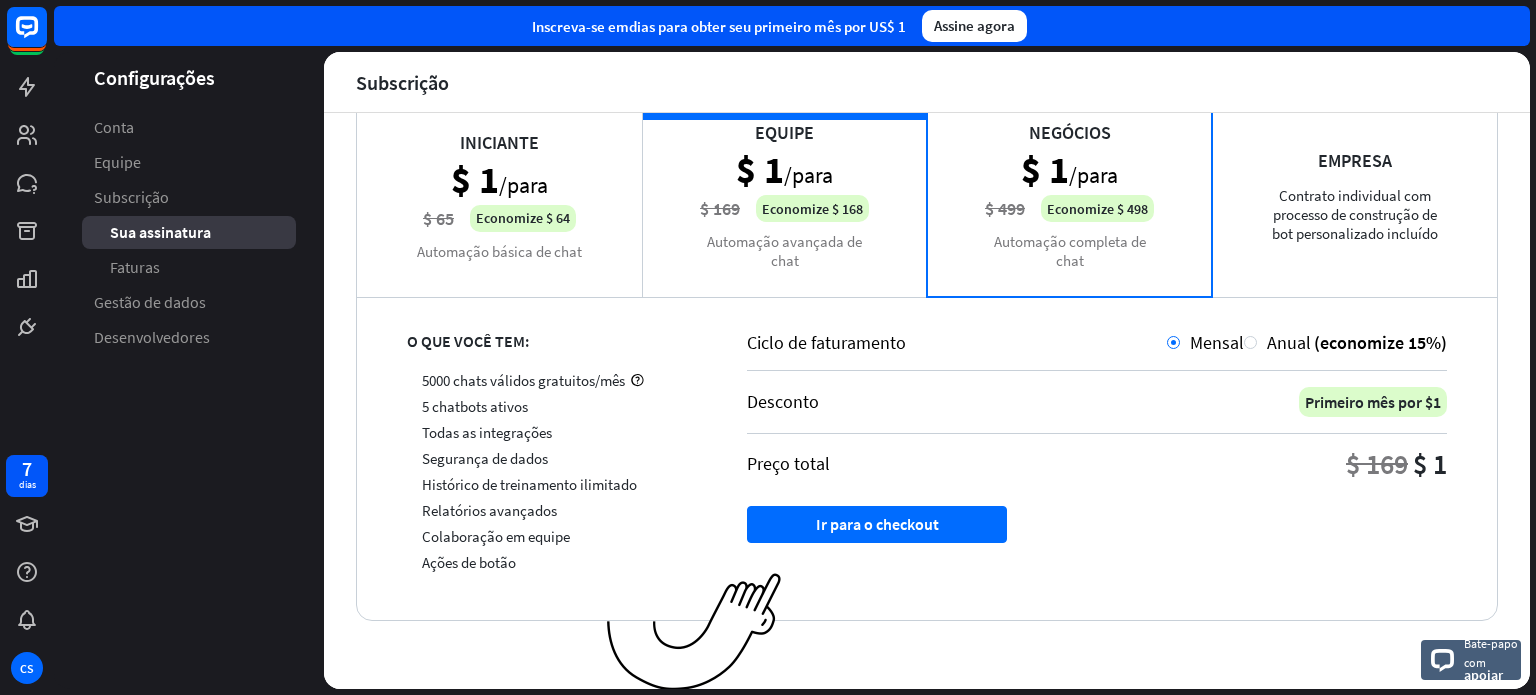 click on "Empresa
Contrato individual com processo de construção de bot personalizado incluído" at bounding box center [1354, 196] 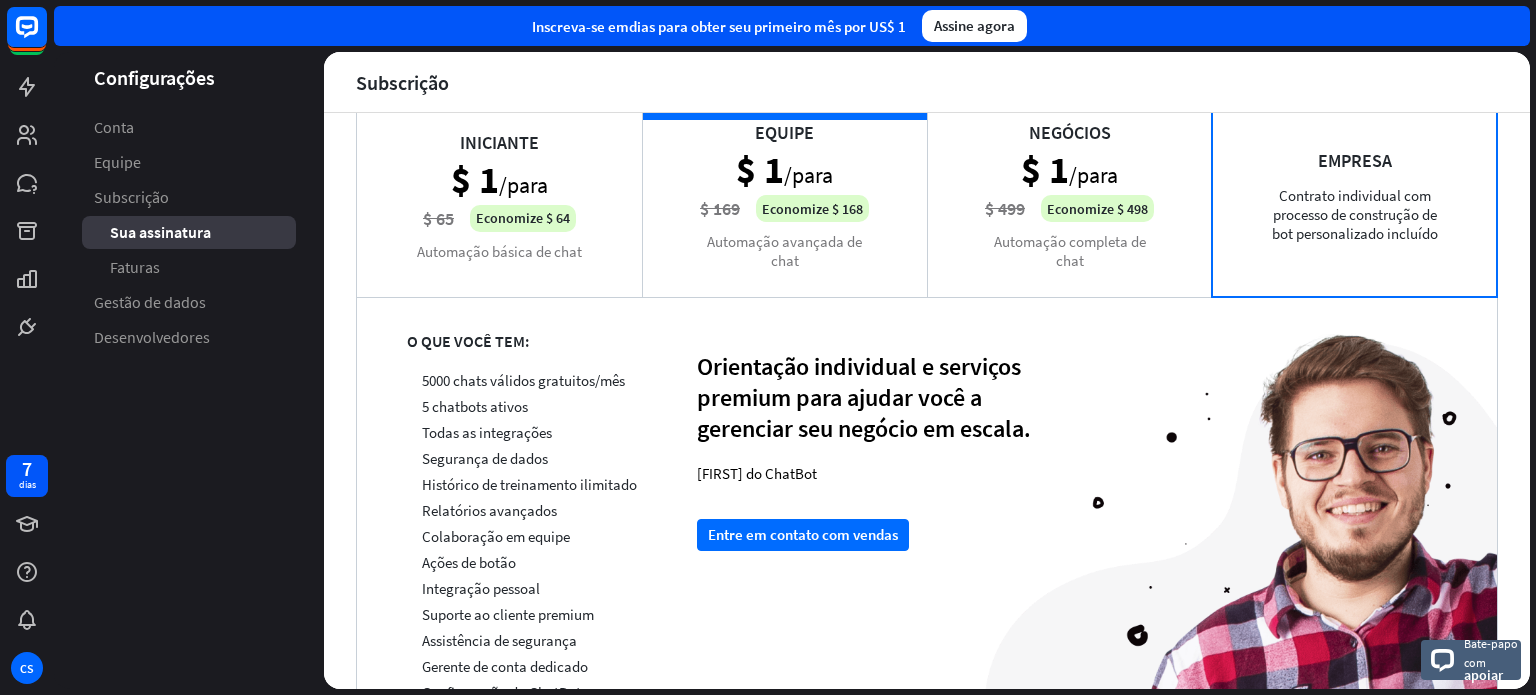 click on "Negócios
$ 1   /para   $ 499   Economize $ 498
Automação completa de chat" at bounding box center (1069, 196) 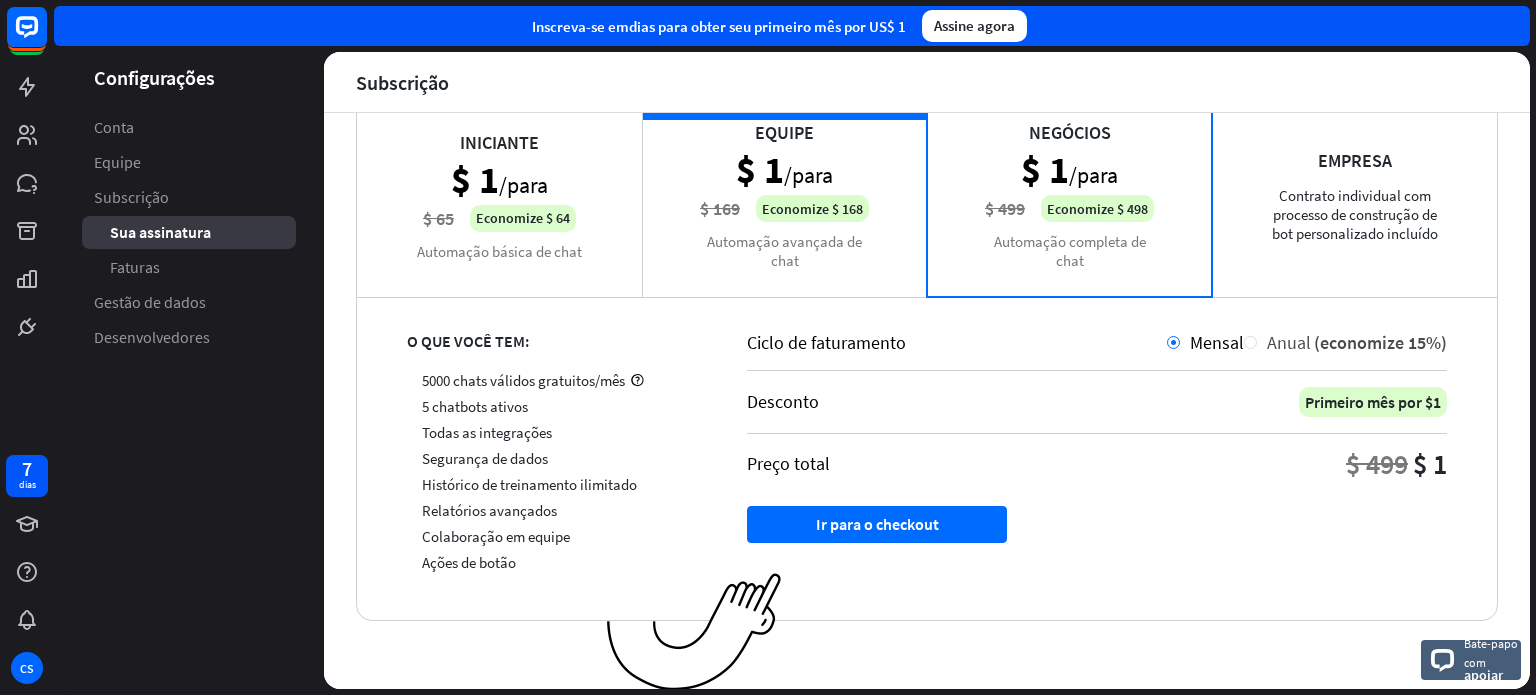 click at bounding box center (1250, 342) 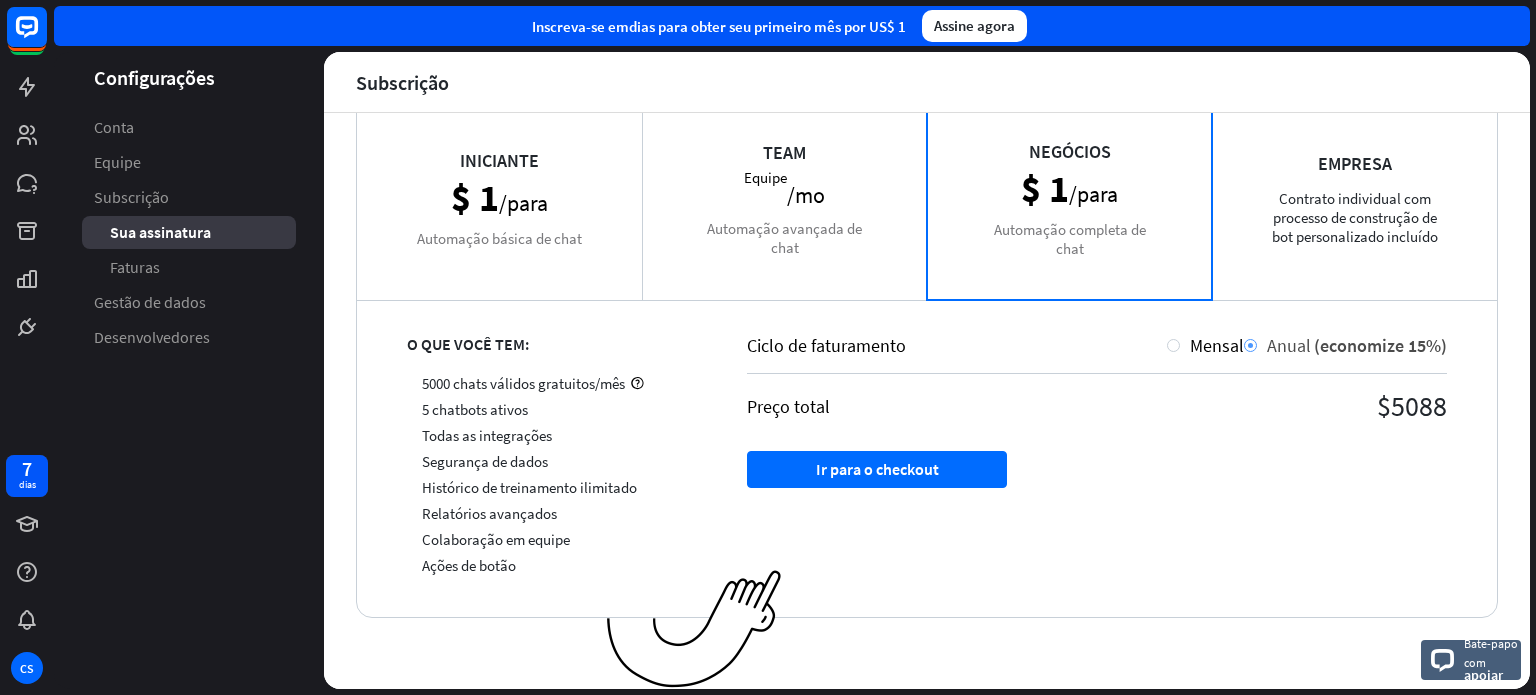 scroll, scrollTop: 162, scrollLeft: 0, axis: vertical 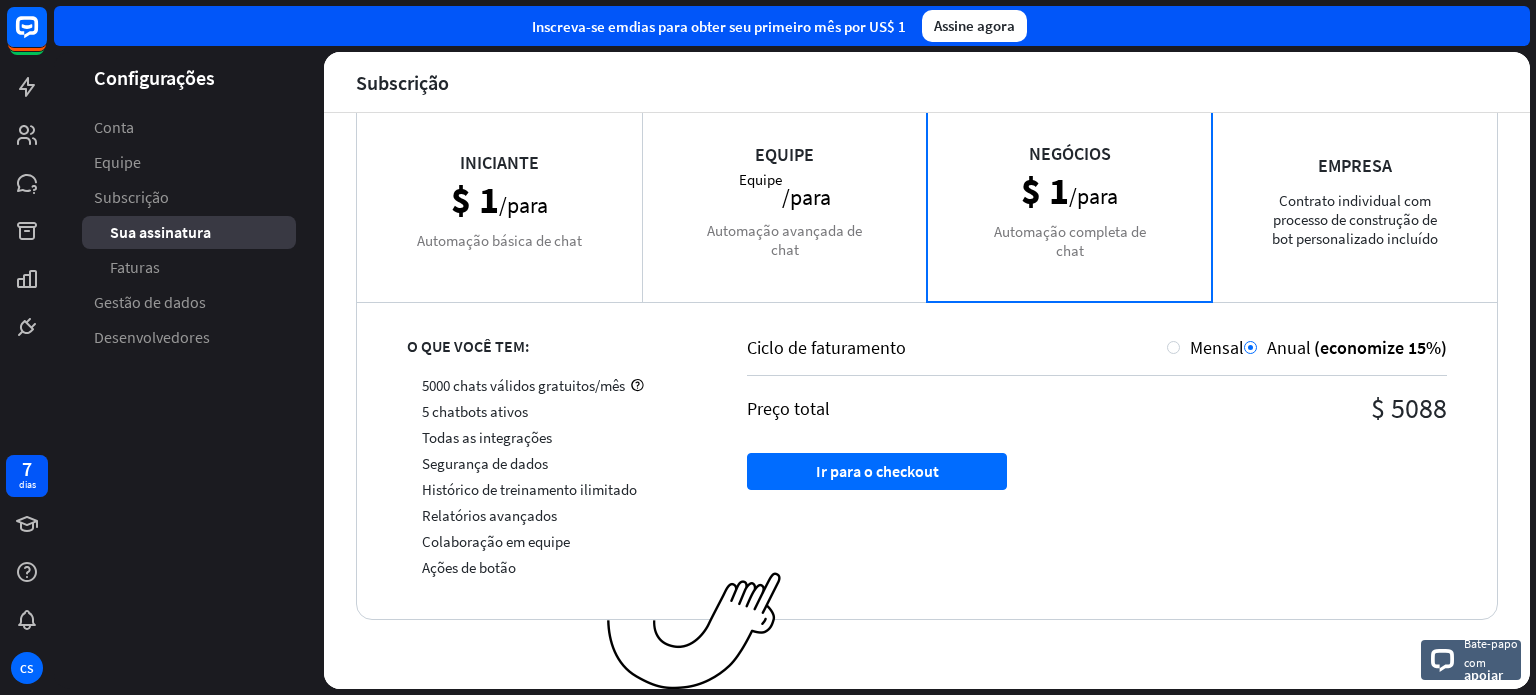 click on "Equipe
Equipe
/para
Automação avançada de chat" at bounding box center [784, 201] 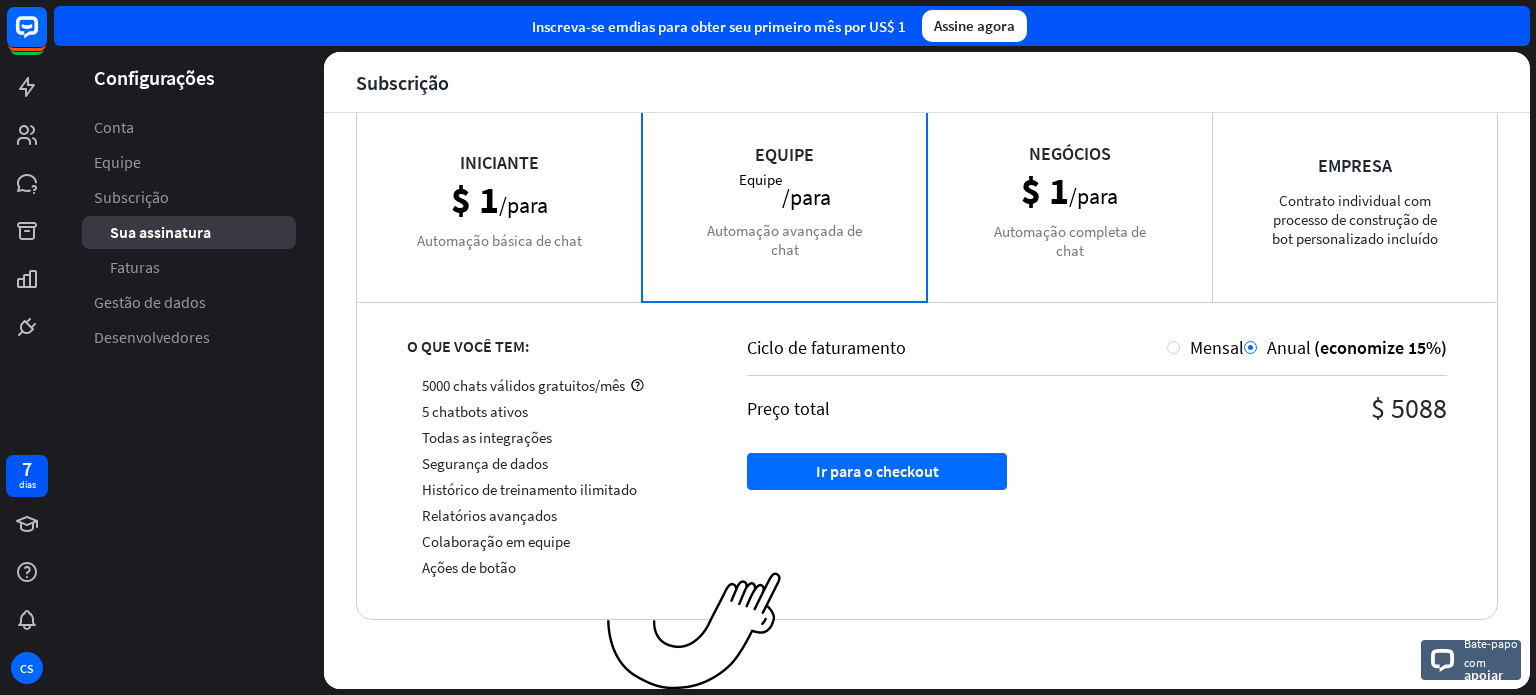 click on "Negócios
$ 1   /para
Automação completa de chat" at bounding box center (1069, 201) 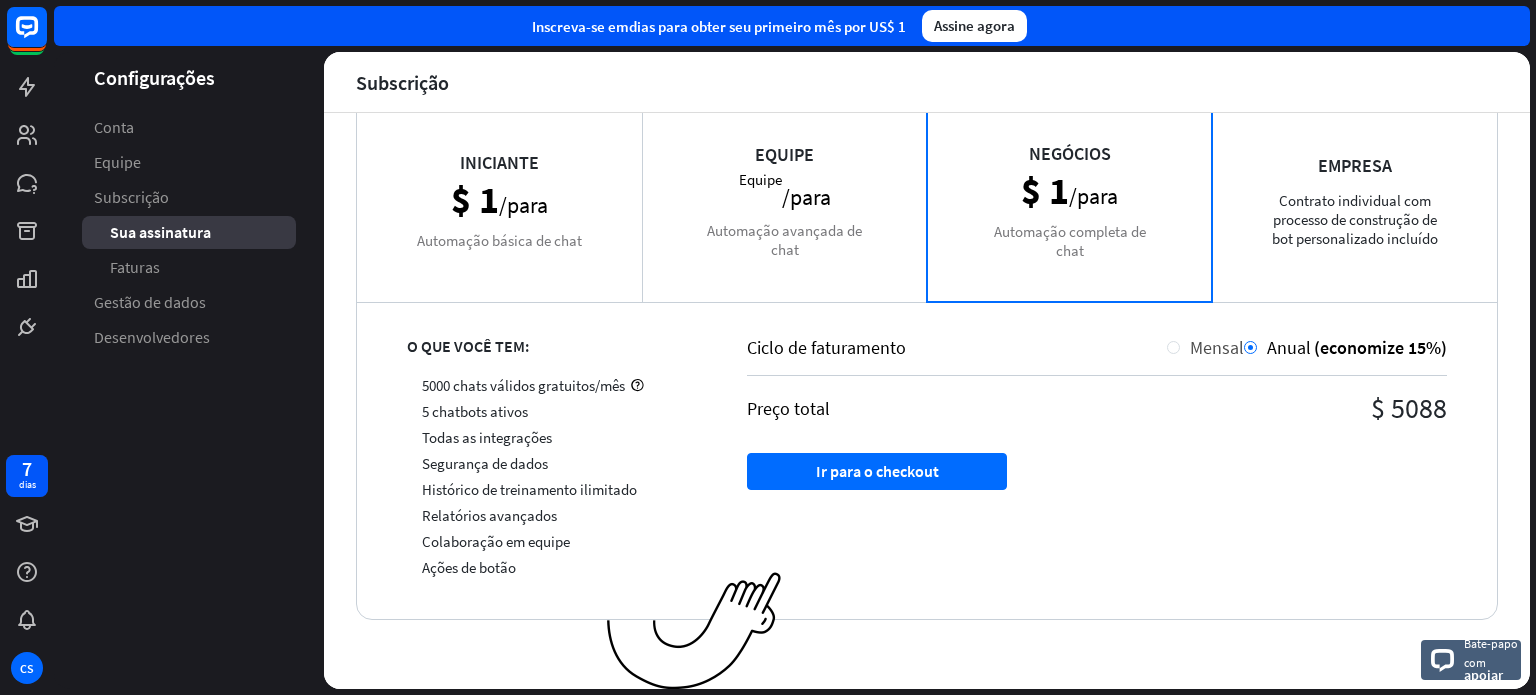 click at bounding box center (1173, 347) 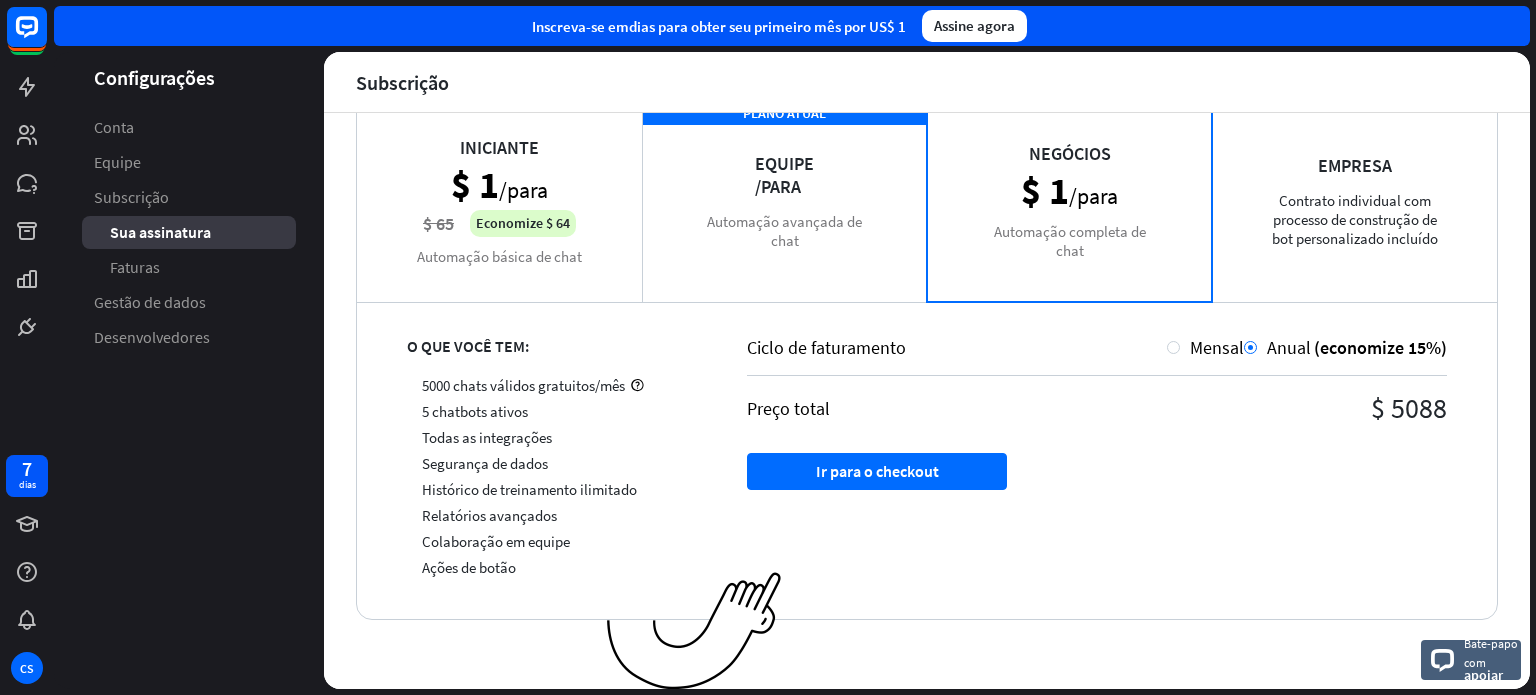 click on "PLANO ATUAL
Equipe
/para
Automação avançada de chat" at bounding box center (784, 201) 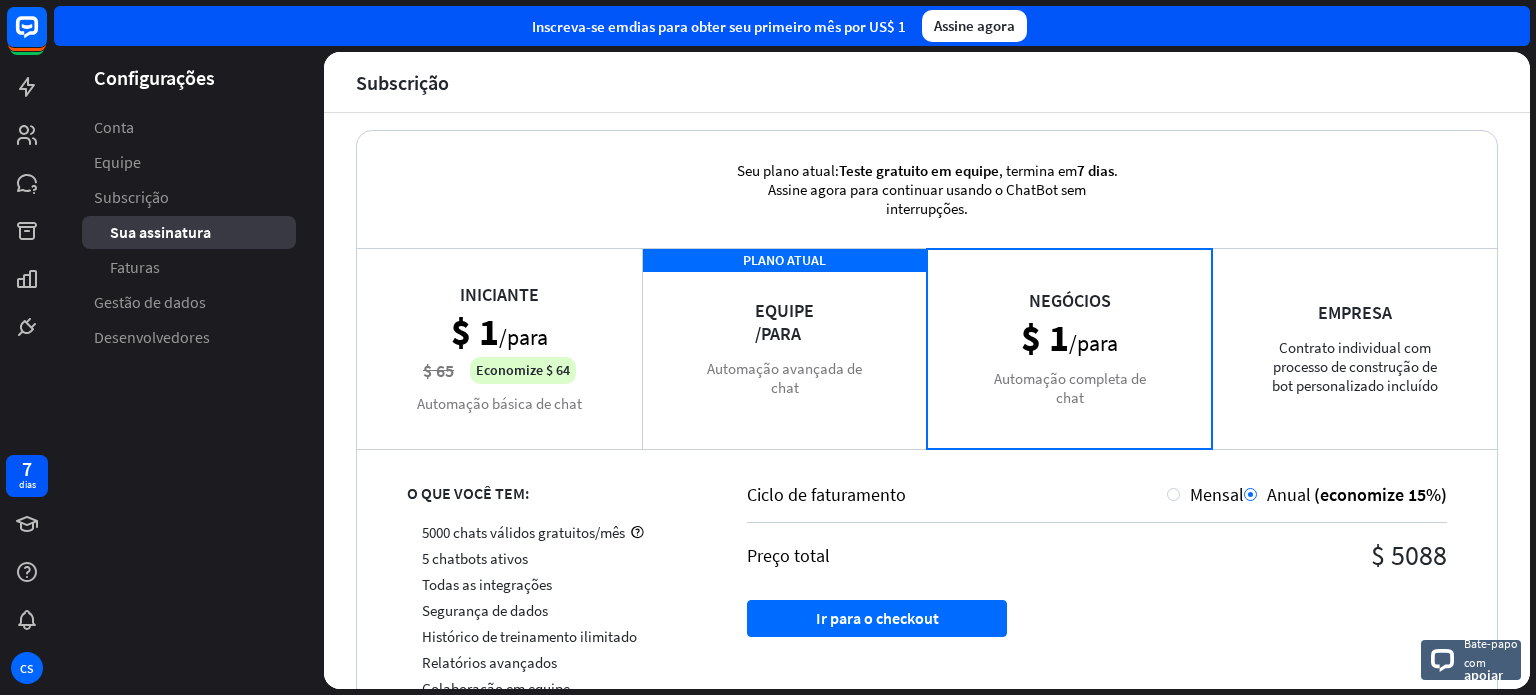 scroll, scrollTop: 0, scrollLeft: 0, axis: both 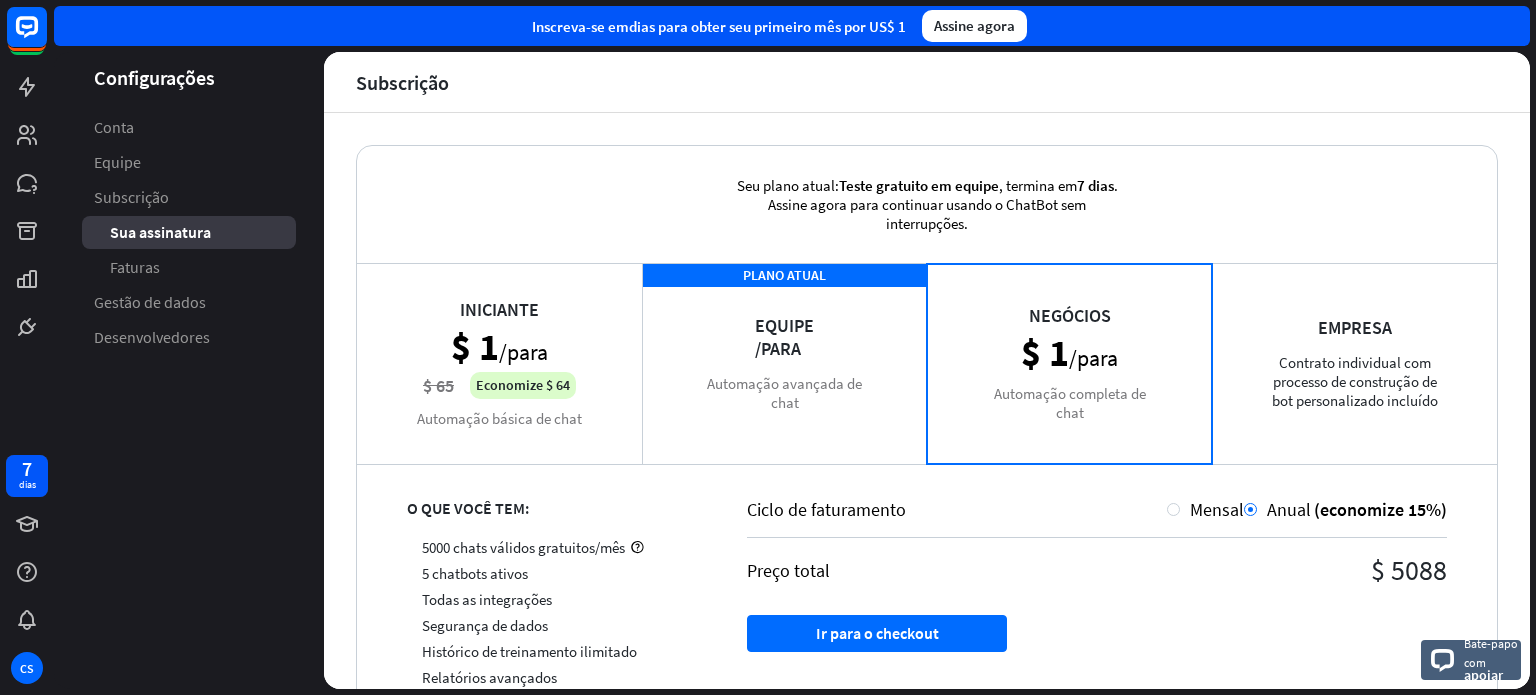 click on "PLANO ATUAL
Equipe
/para
Automação avançada de chat" at bounding box center [784, 363] 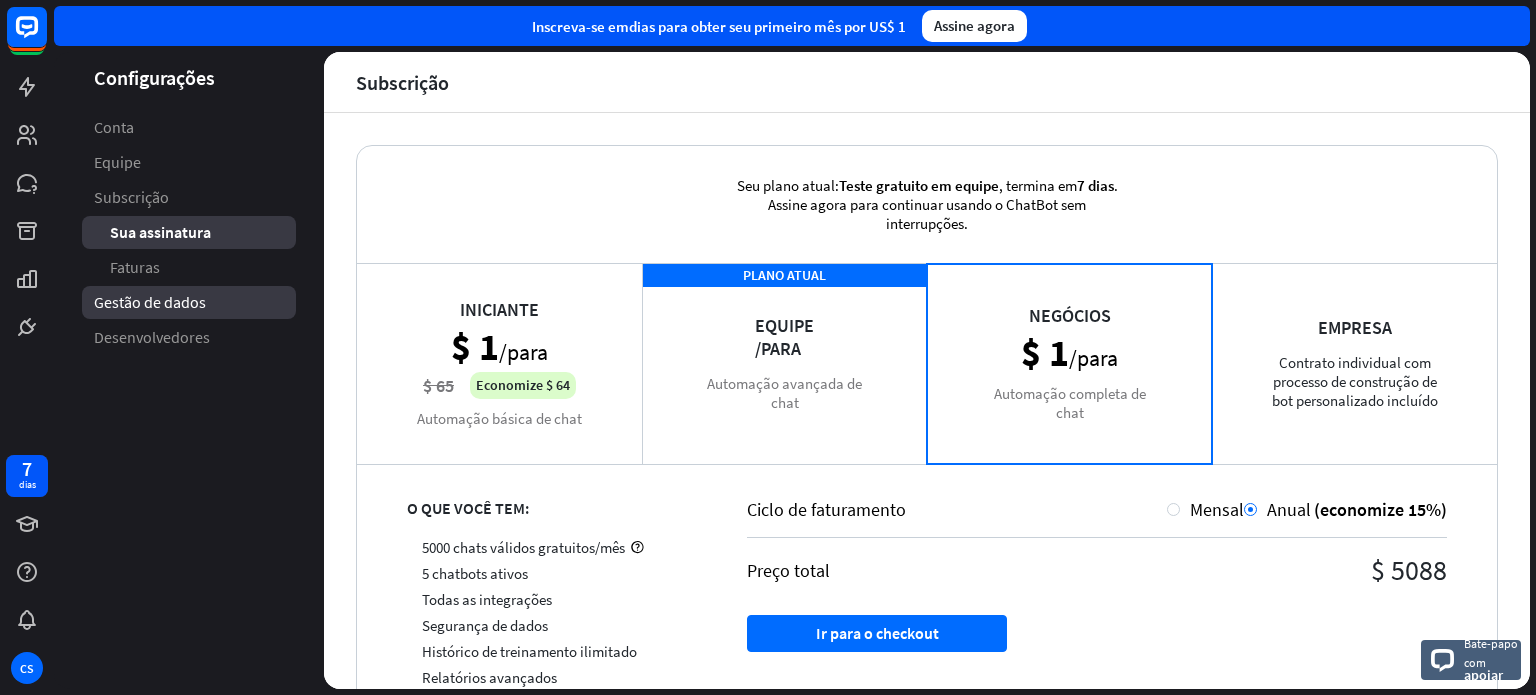 click on "Gestão de dados" at bounding box center (189, 302) 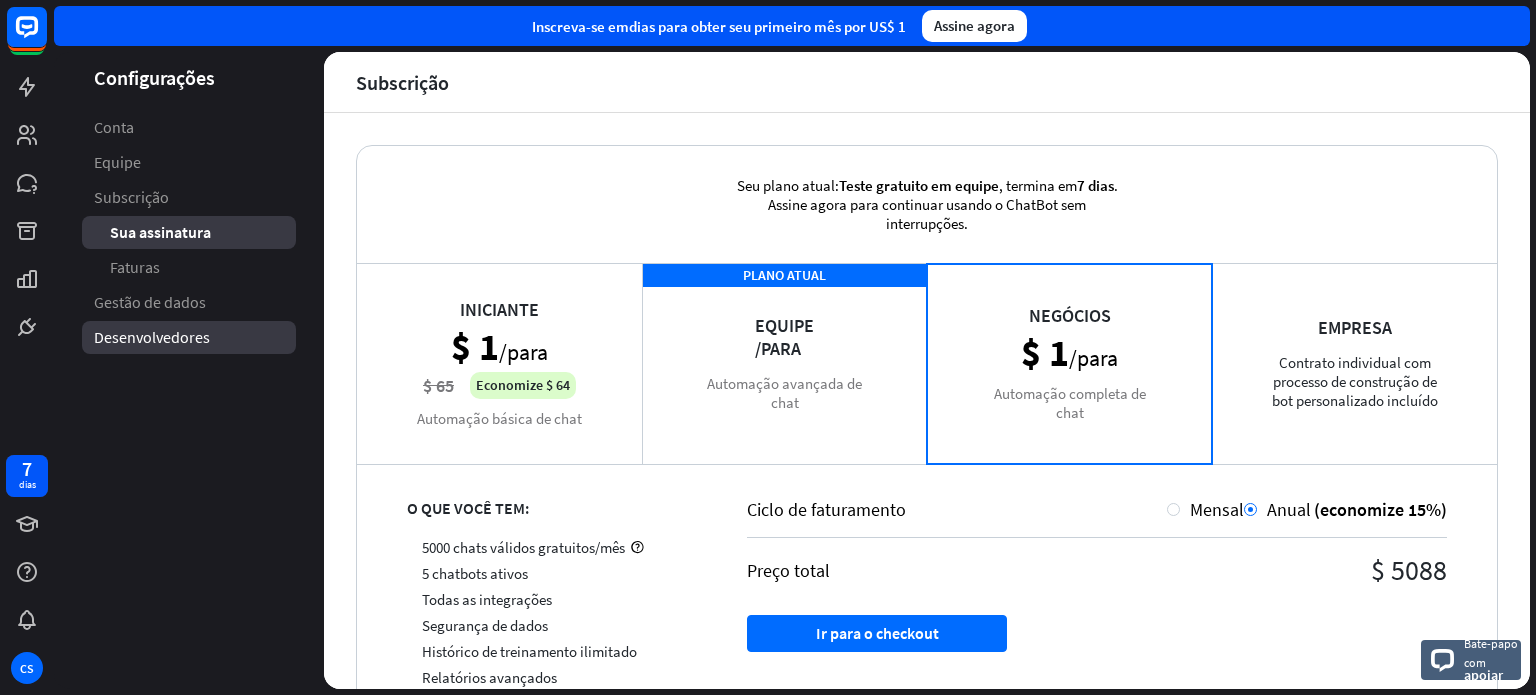 click on "Desenvolvedores" at bounding box center [152, 337] 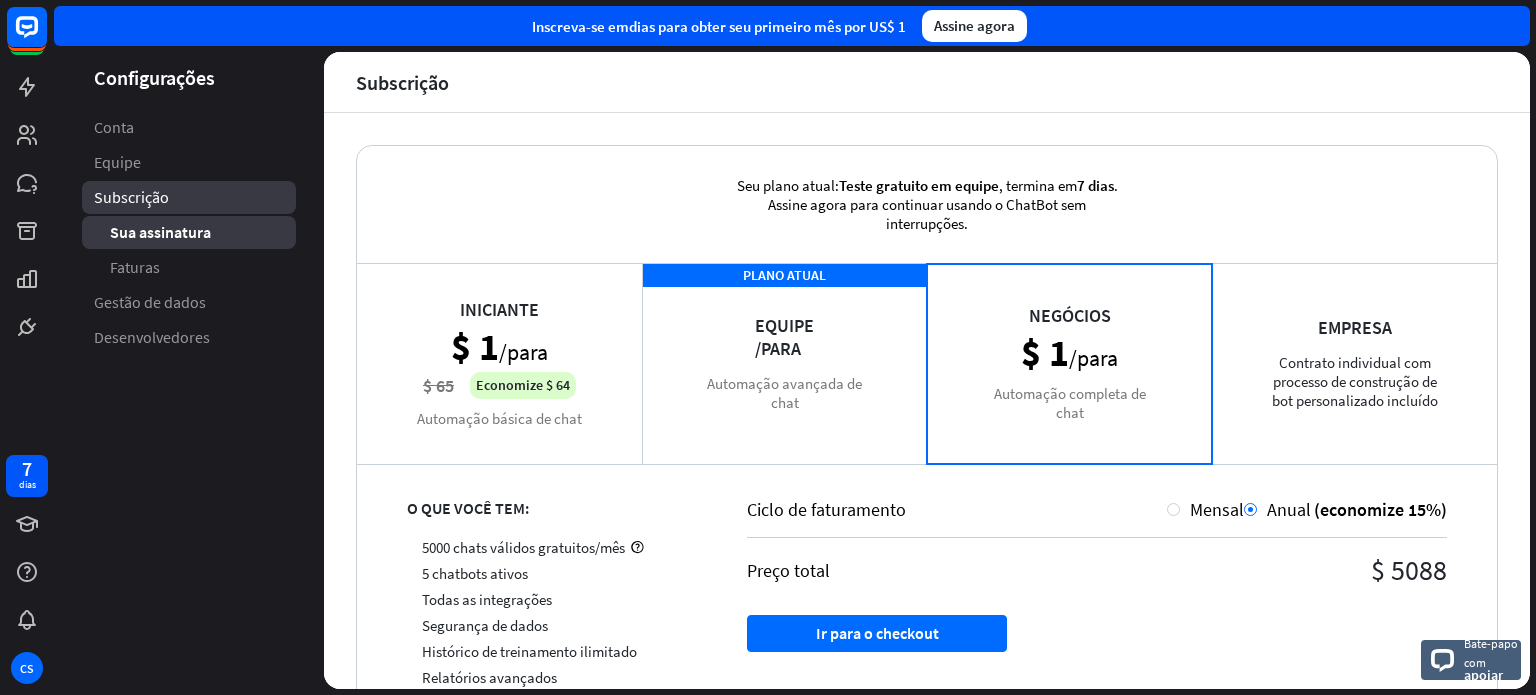 click on "Subscrição" at bounding box center [131, 197] 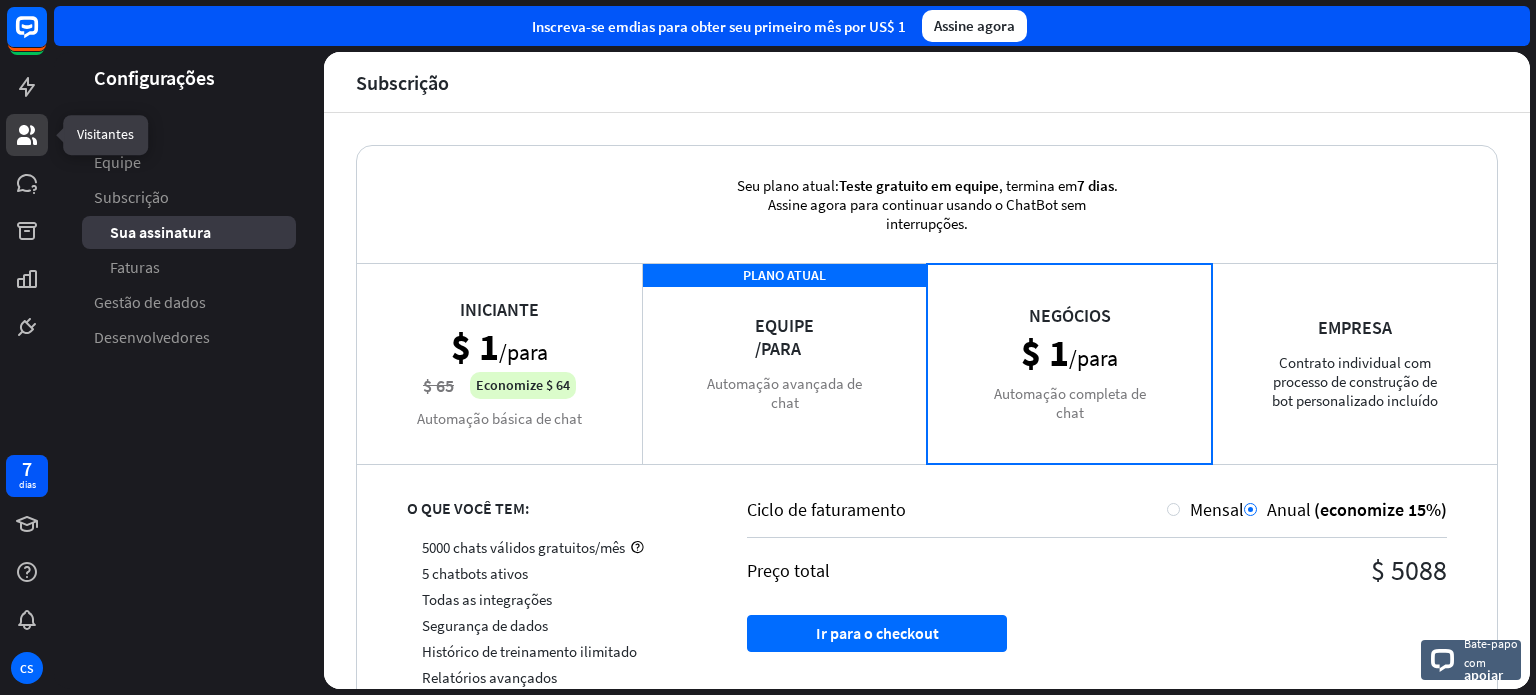 click at bounding box center (27, 135) 